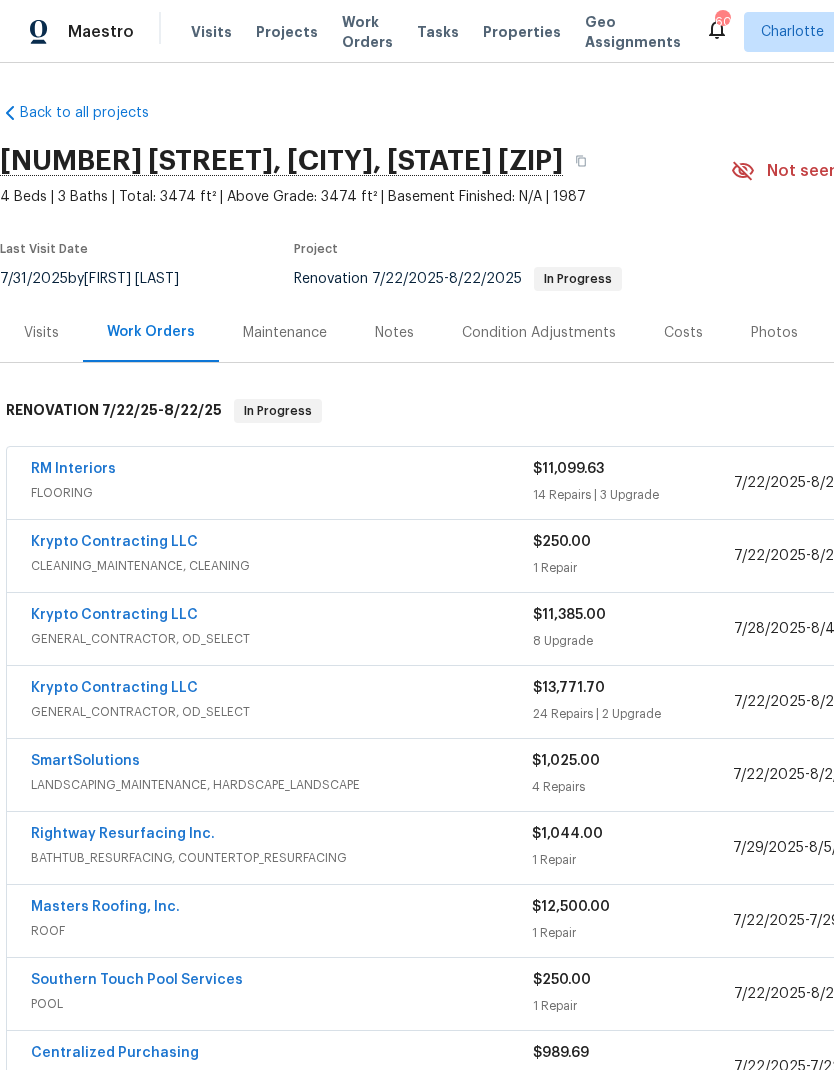 scroll, scrollTop: 0, scrollLeft: 0, axis: both 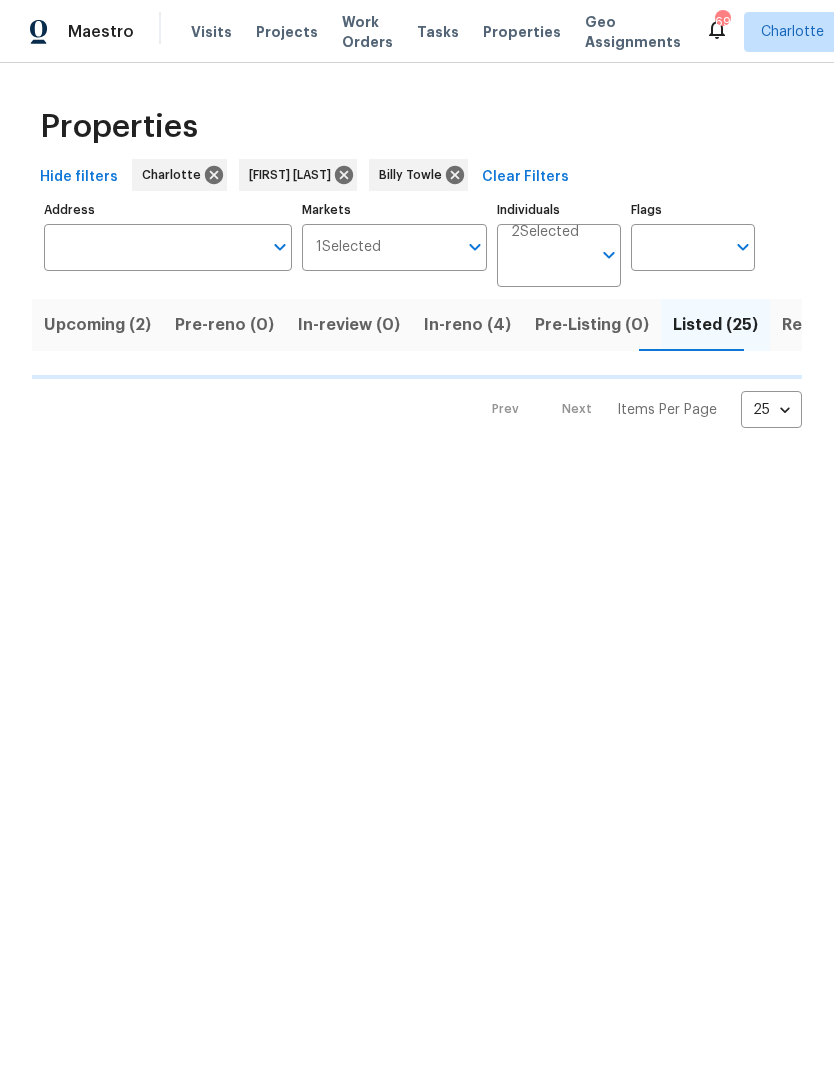 click on "In-reno (4)" at bounding box center (467, 325) 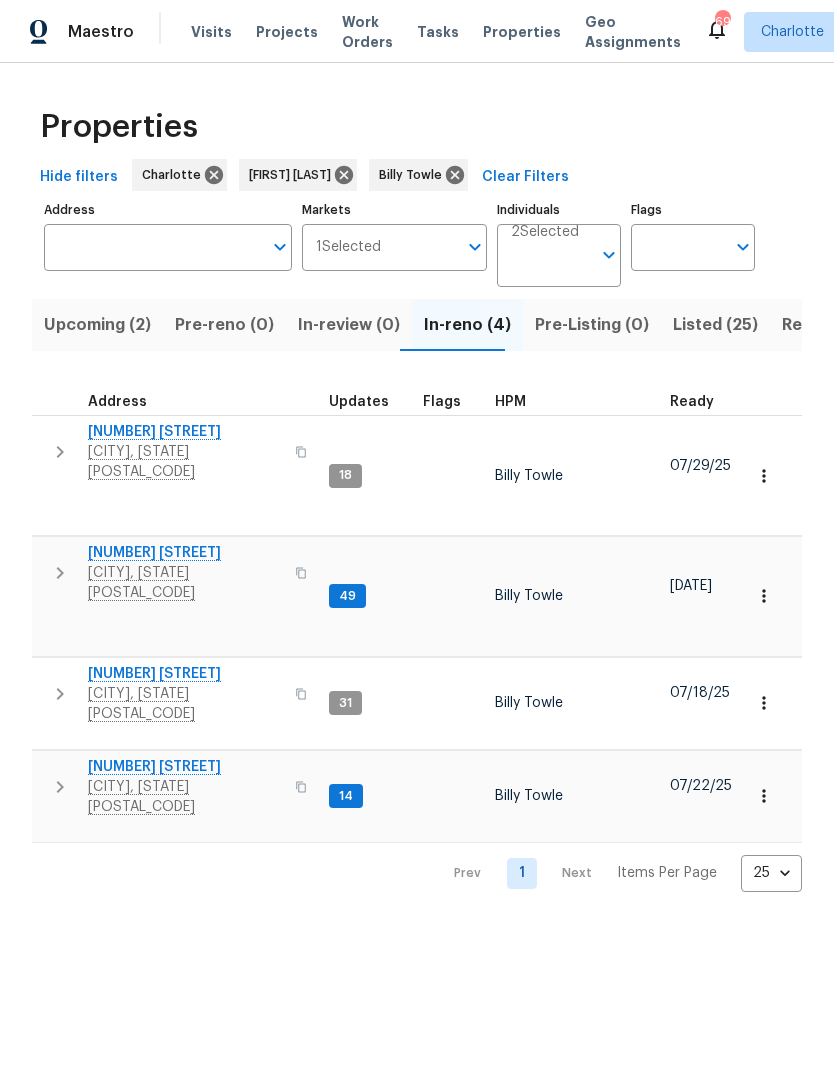 click on "Listed (25)" at bounding box center (715, 325) 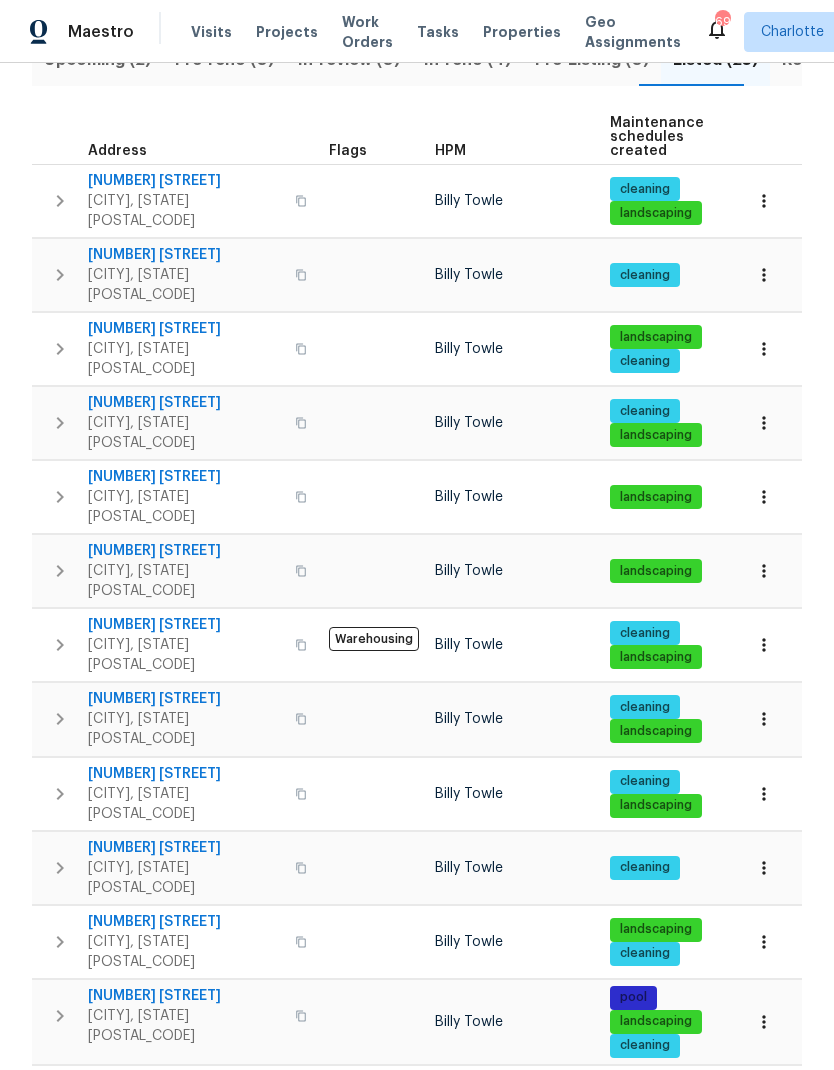 scroll, scrollTop: 267, scrollLeft: 0, axis: vertical 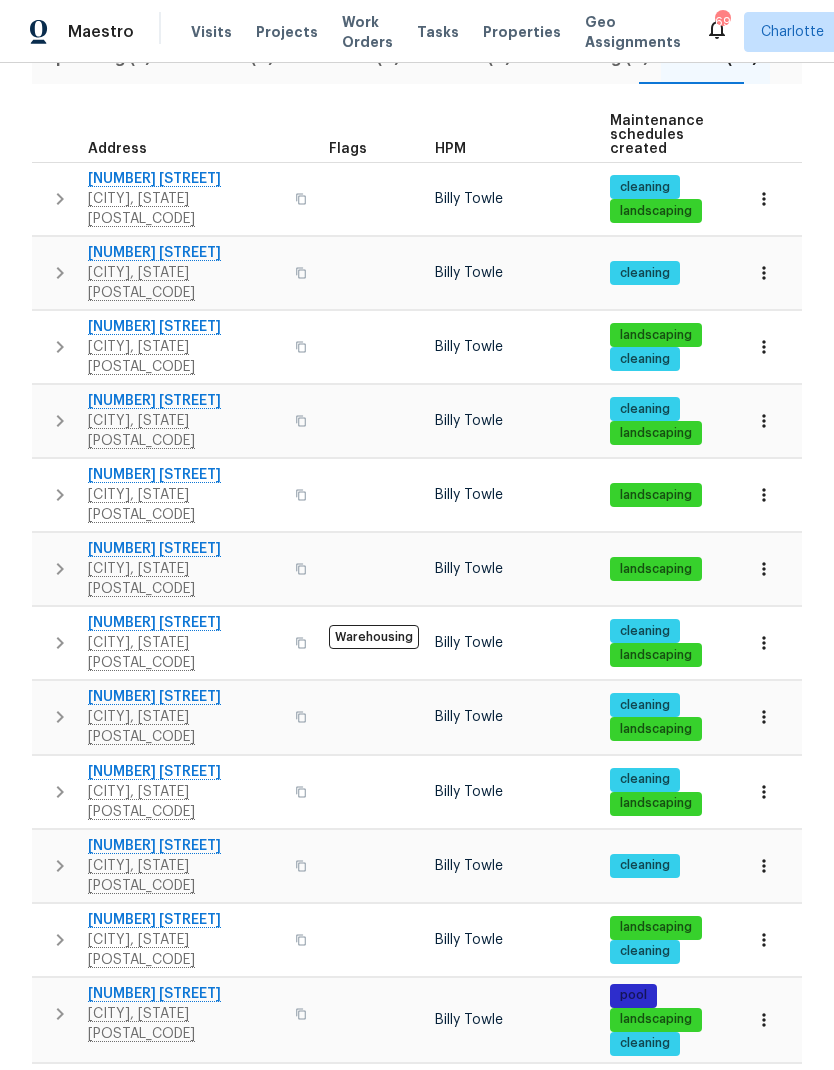 click on "[NUMBER] [STREET]" at bounding box center (185, 549) 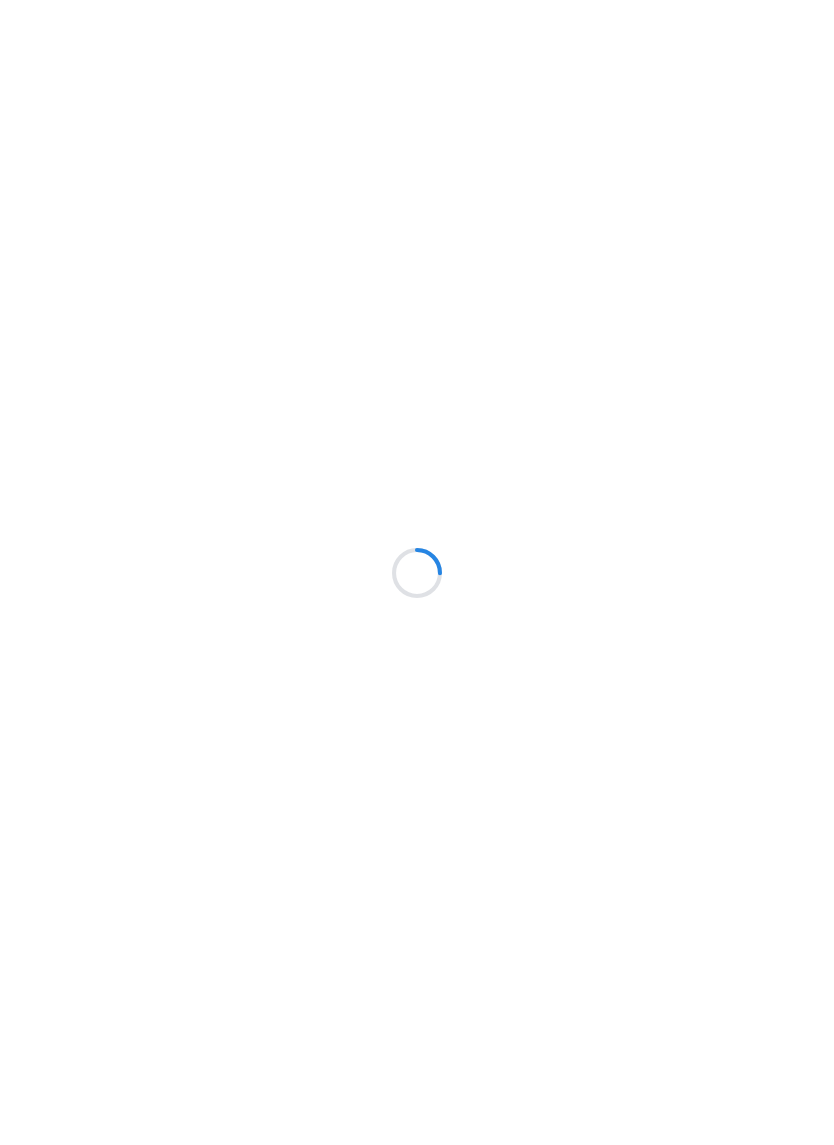 scroll, scrollTop: 0, scrollLeft: 0, axis: both 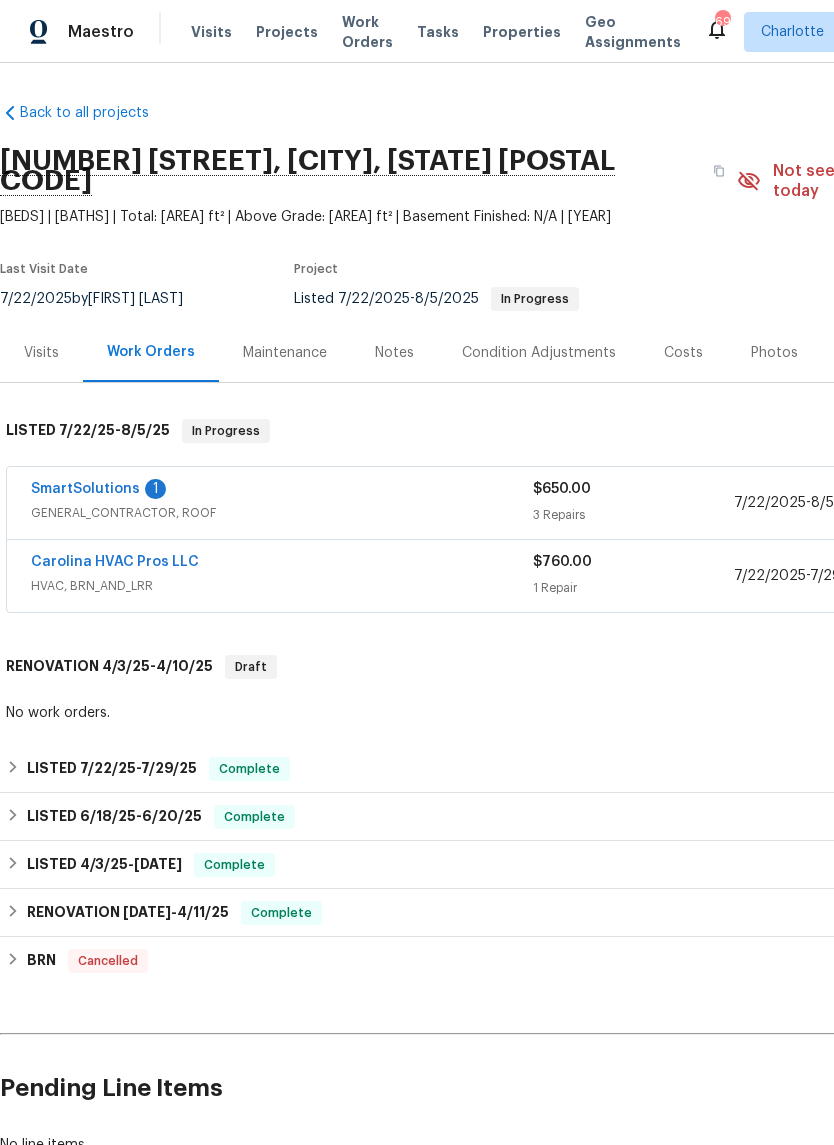 click on "SmartSolutions" at bounding box center [85, 489] 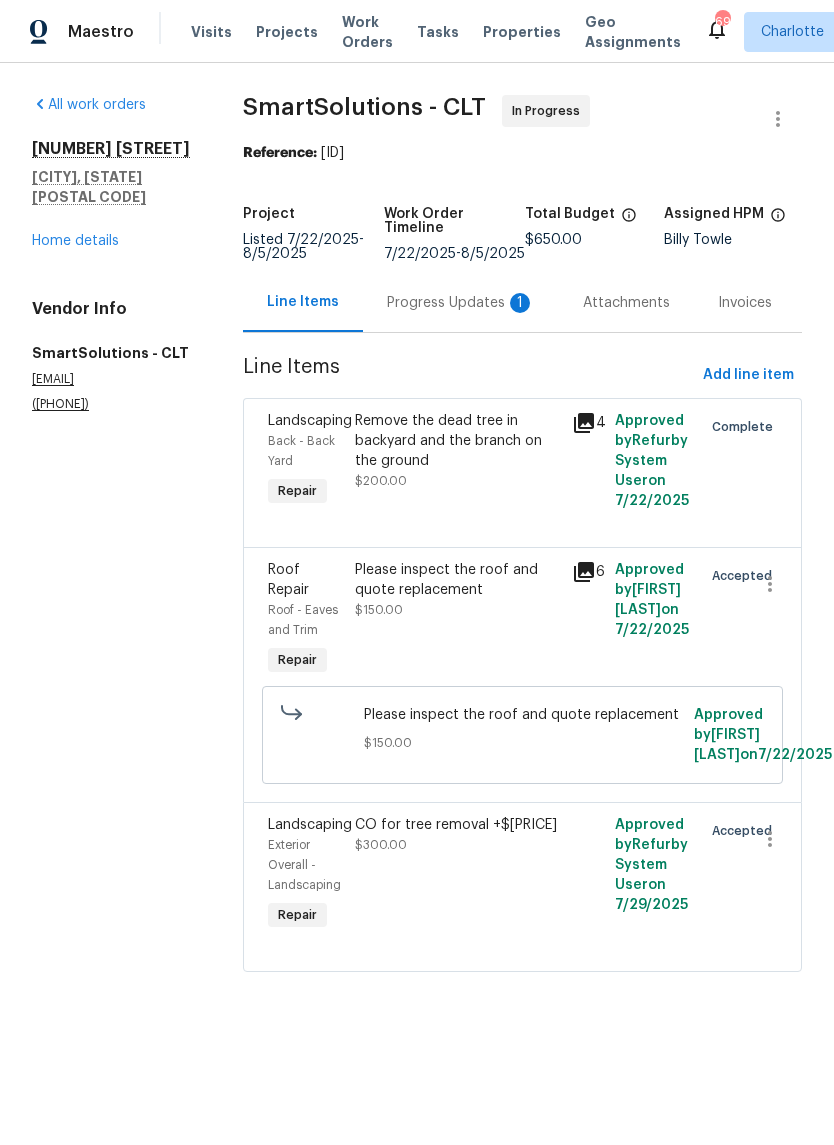 click on "Progress Updates 1" at bounding box center [461, 302] 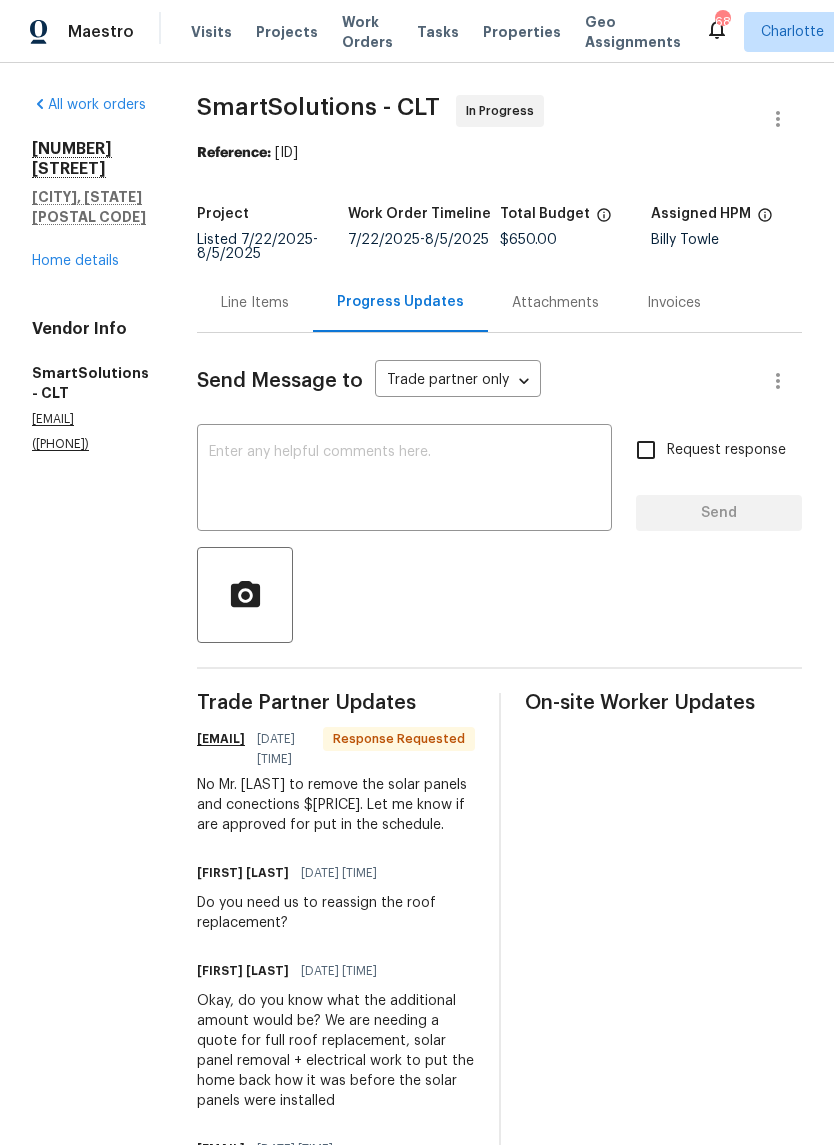scroll, scrollTop: 0, scrollLeft: 0, axis: both 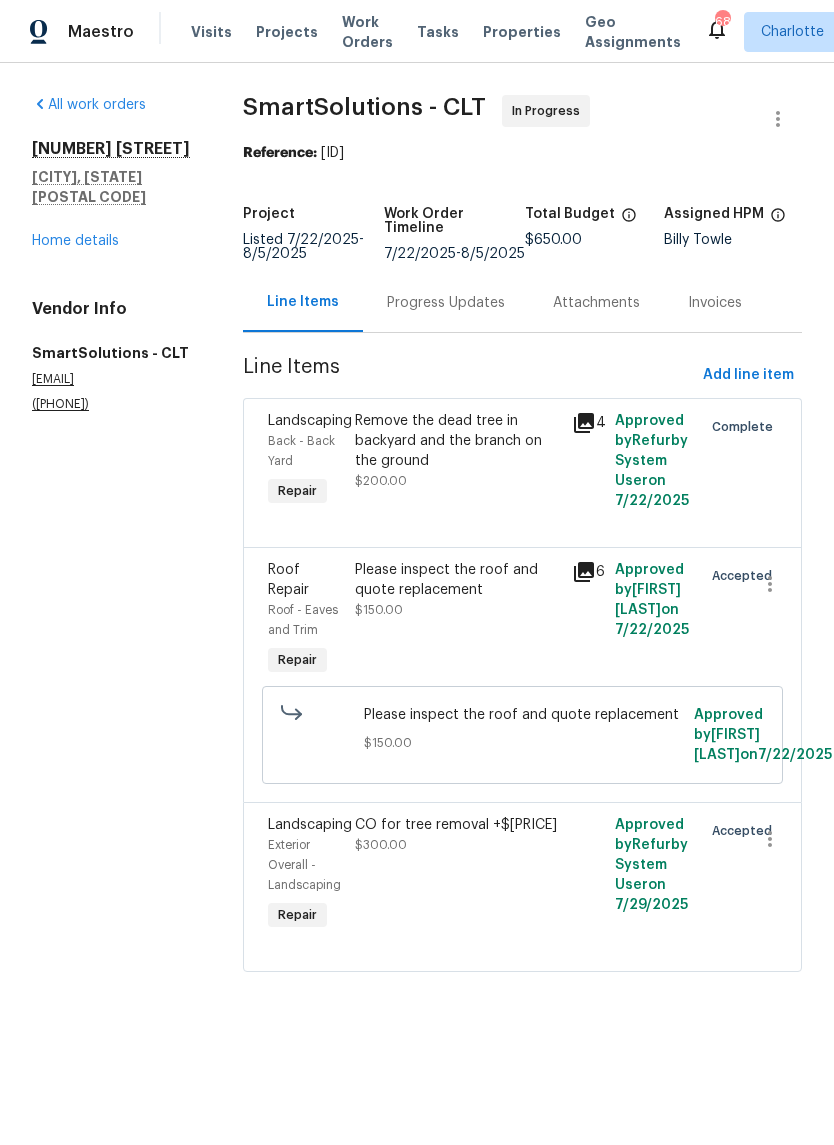 click 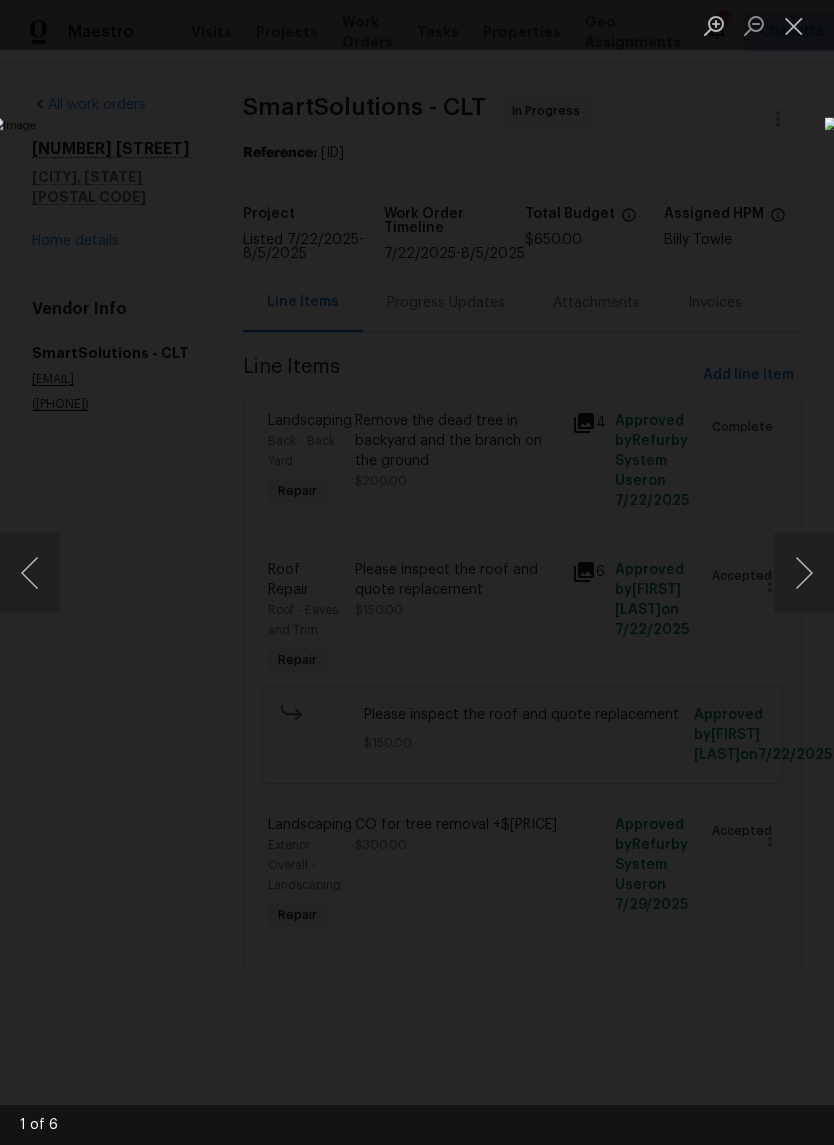 click at bounding box center (804, 573) 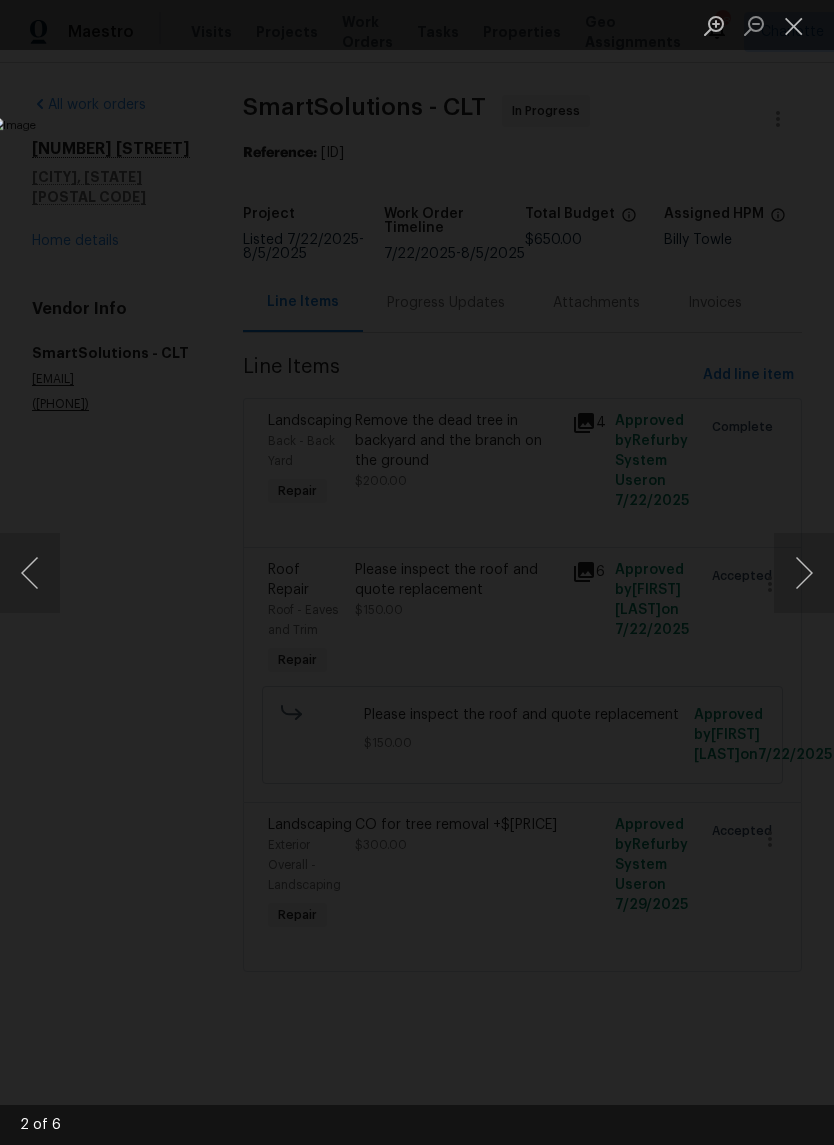 click at bounding box center (804, 573) 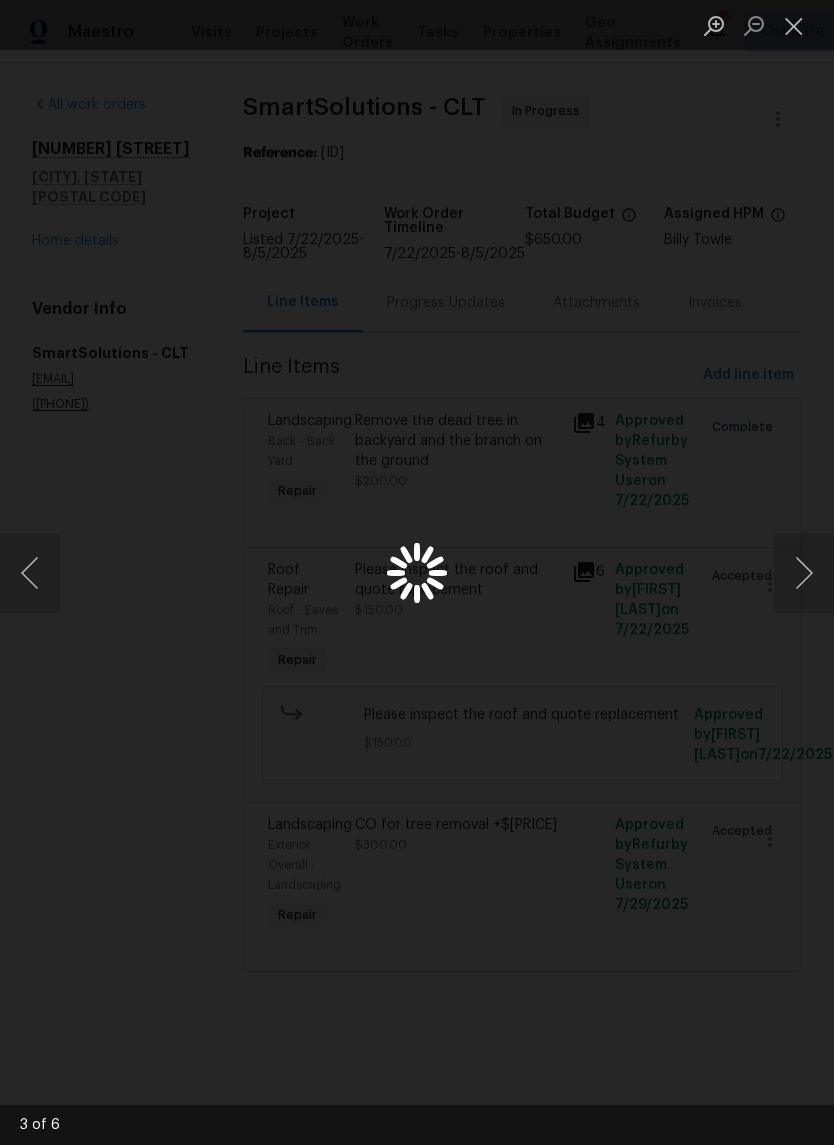 click at bounding box center [804, 573] 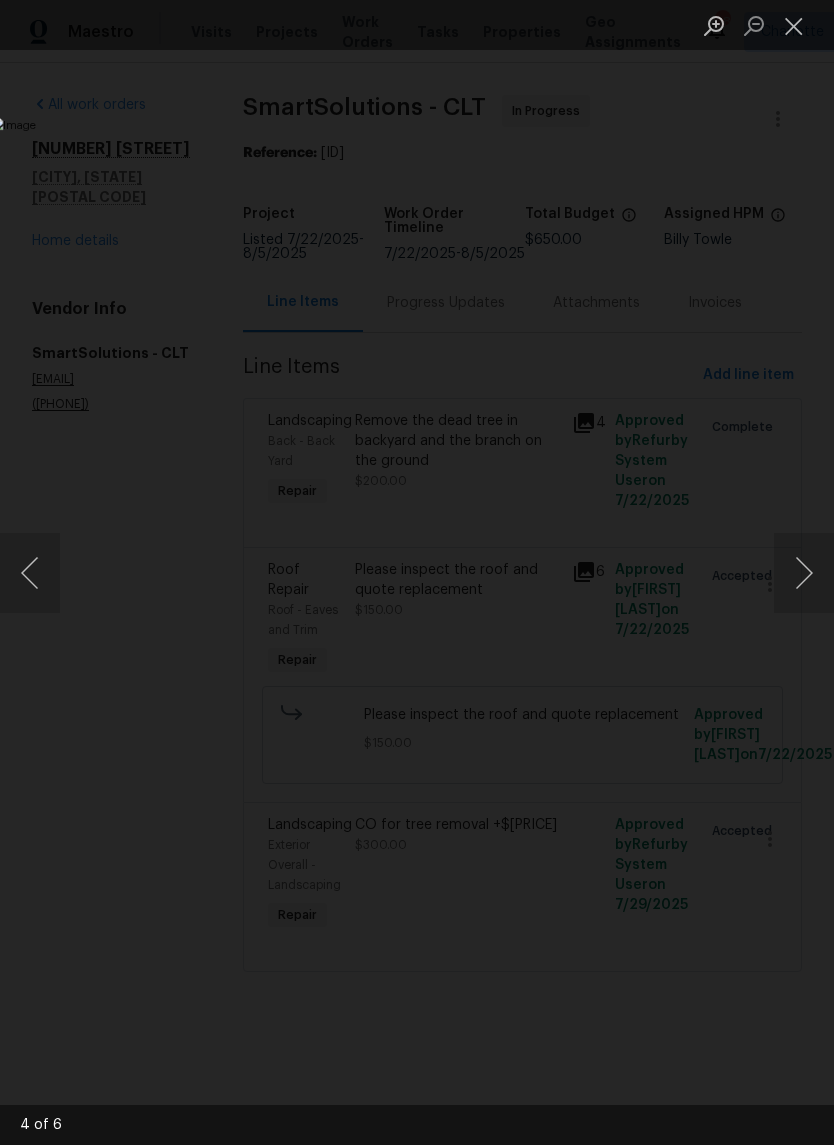 click at bounding box center [794, 25] 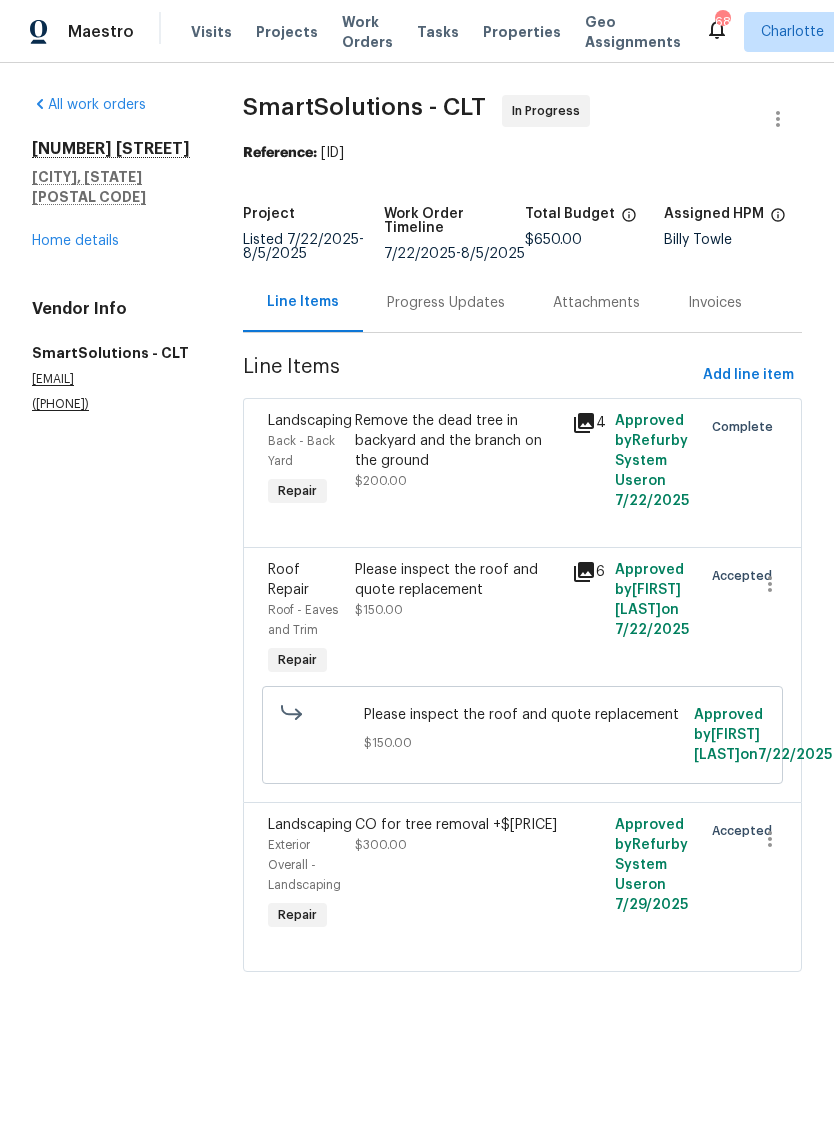 click on "Progress Updates" at bounding box center (446, 302) 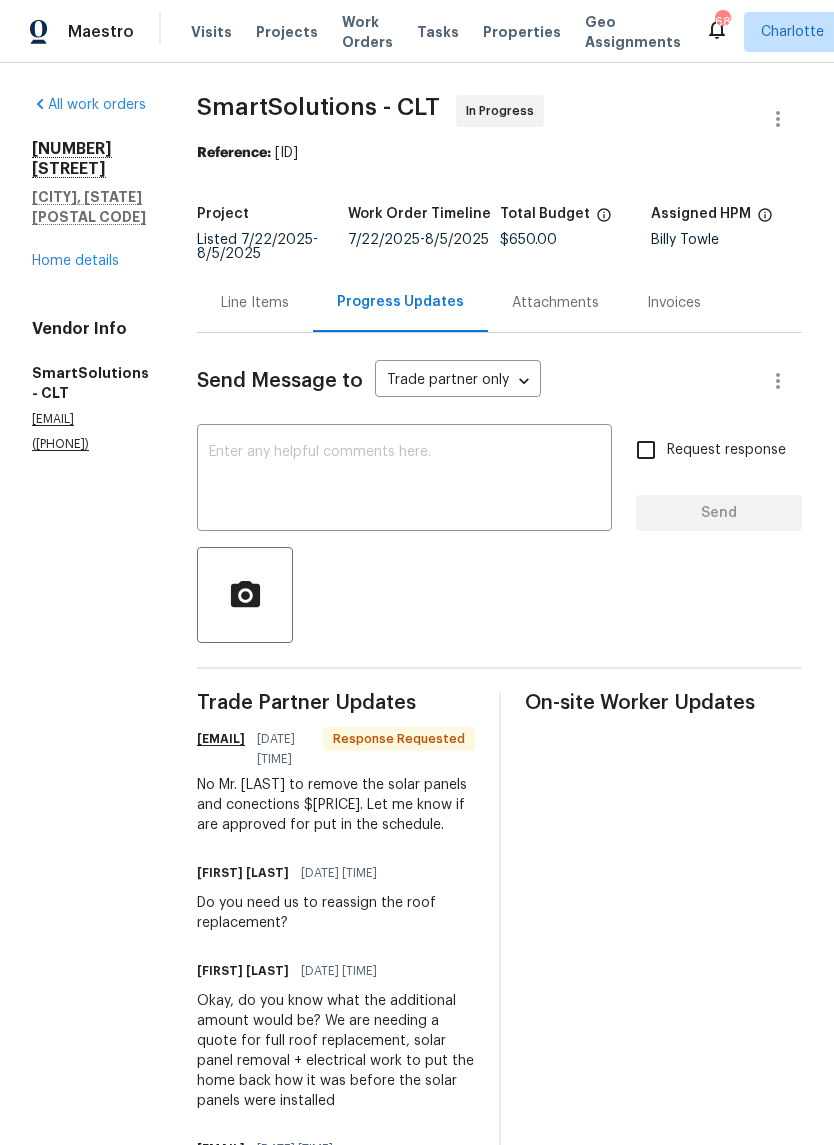 scroll, scrollTop: 0, scrollLeft: 0, axis: both 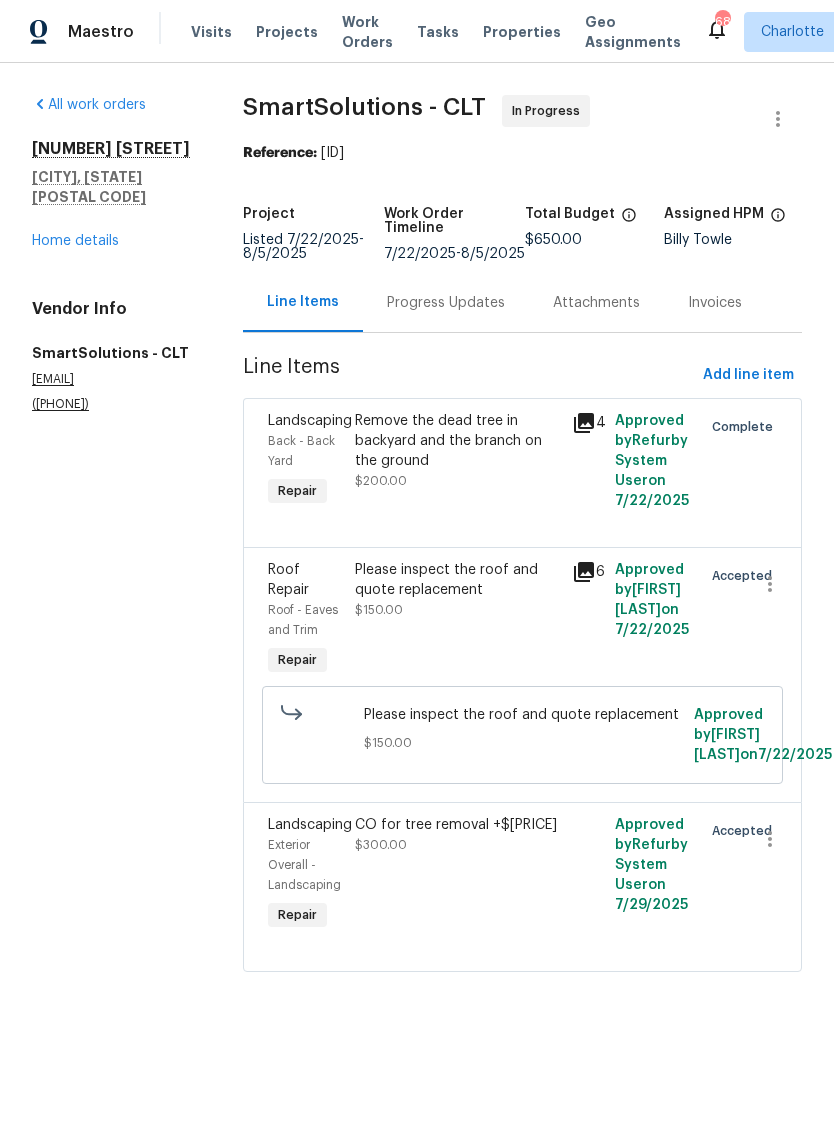 click on "Progress Updates" at bounding box center (446, 303) 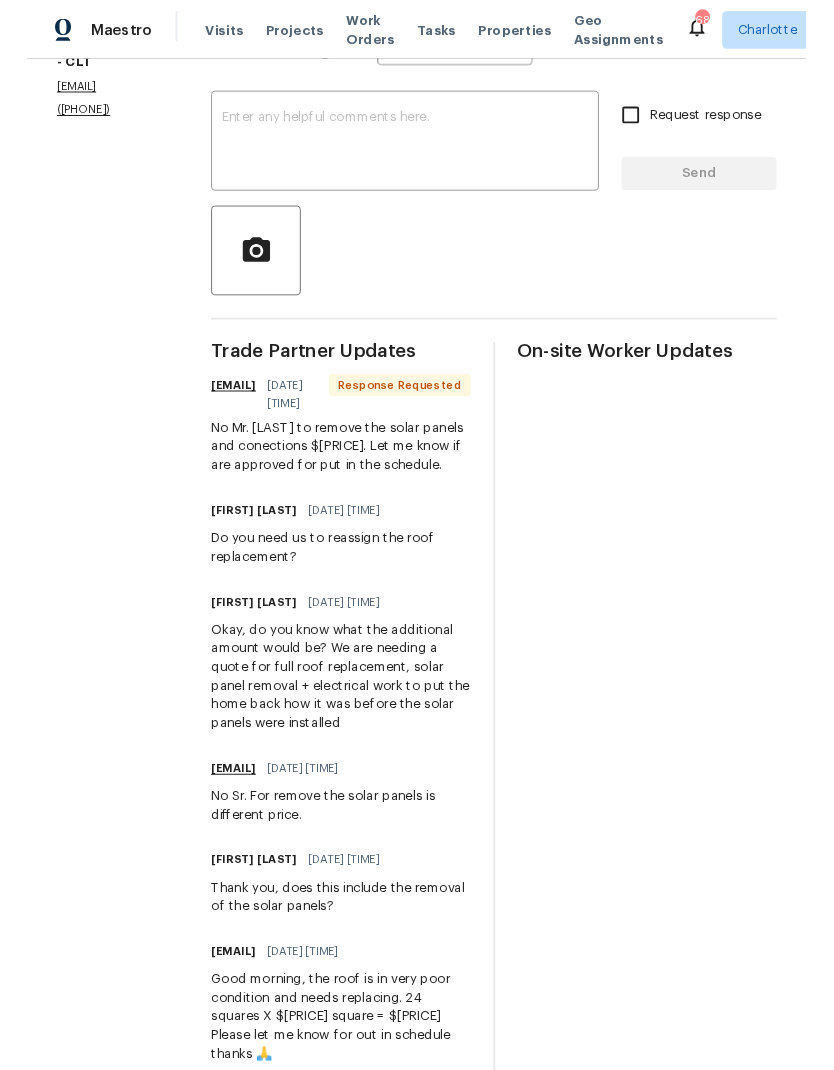 scroll, scrollTop: 333, scrollLeft: 0, axis: vertical 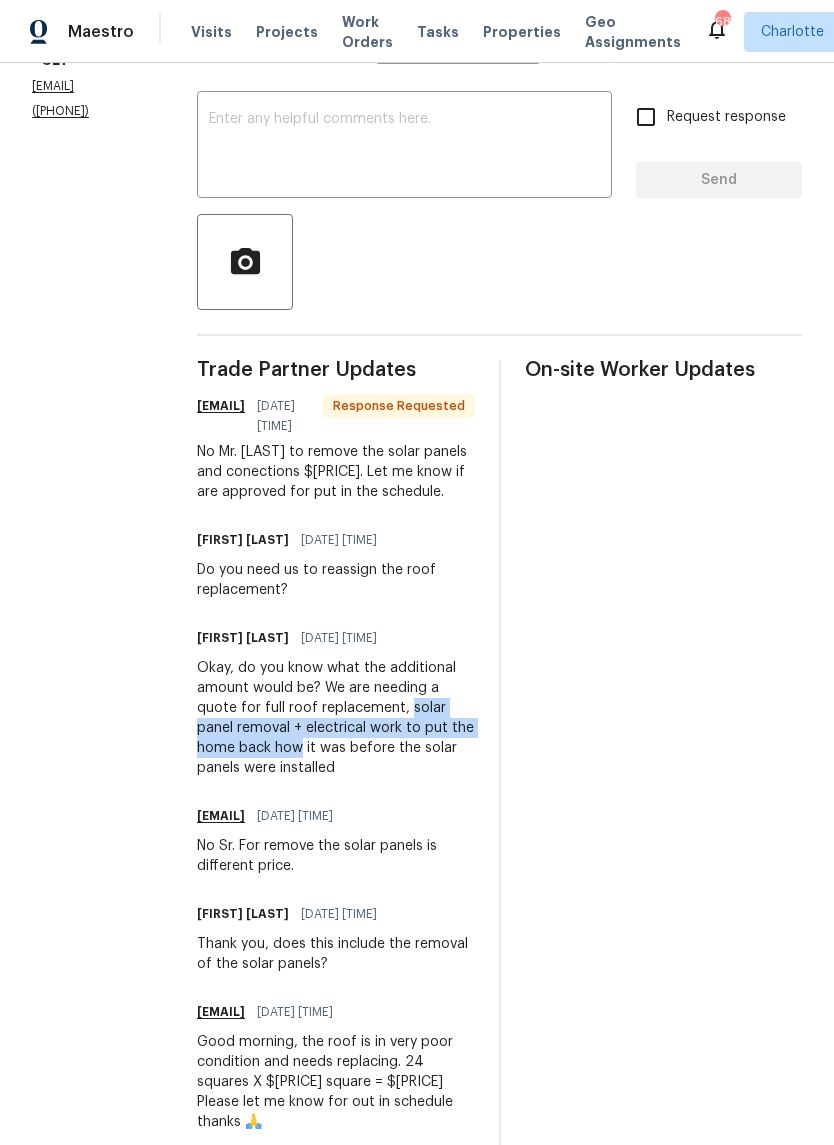 click on "All work orders 4222 Mt Gallant Rd Rock Hill, SC 29732 Home details Vendor Info SmartSolutions - CLT smartsolutionsnc@gmail.com (980) 269-6003" at bounding box center [90, 635] 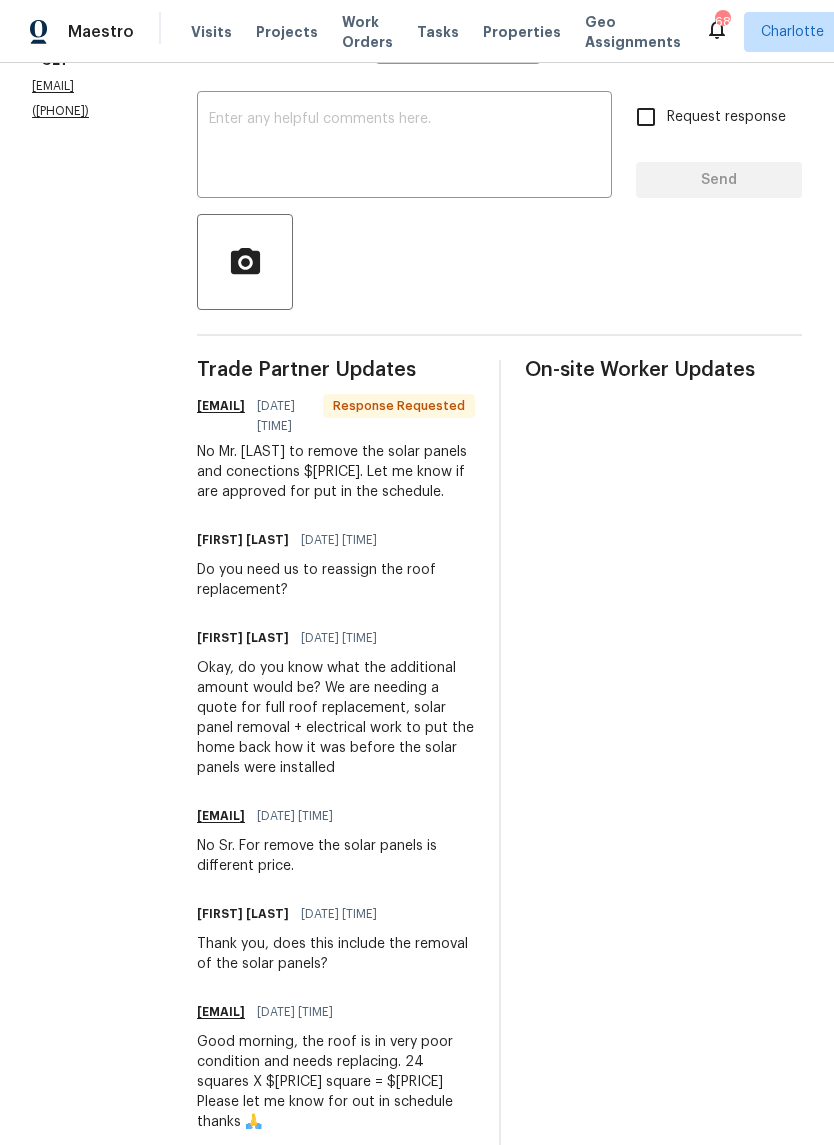 click at bounding box center (404, 147) 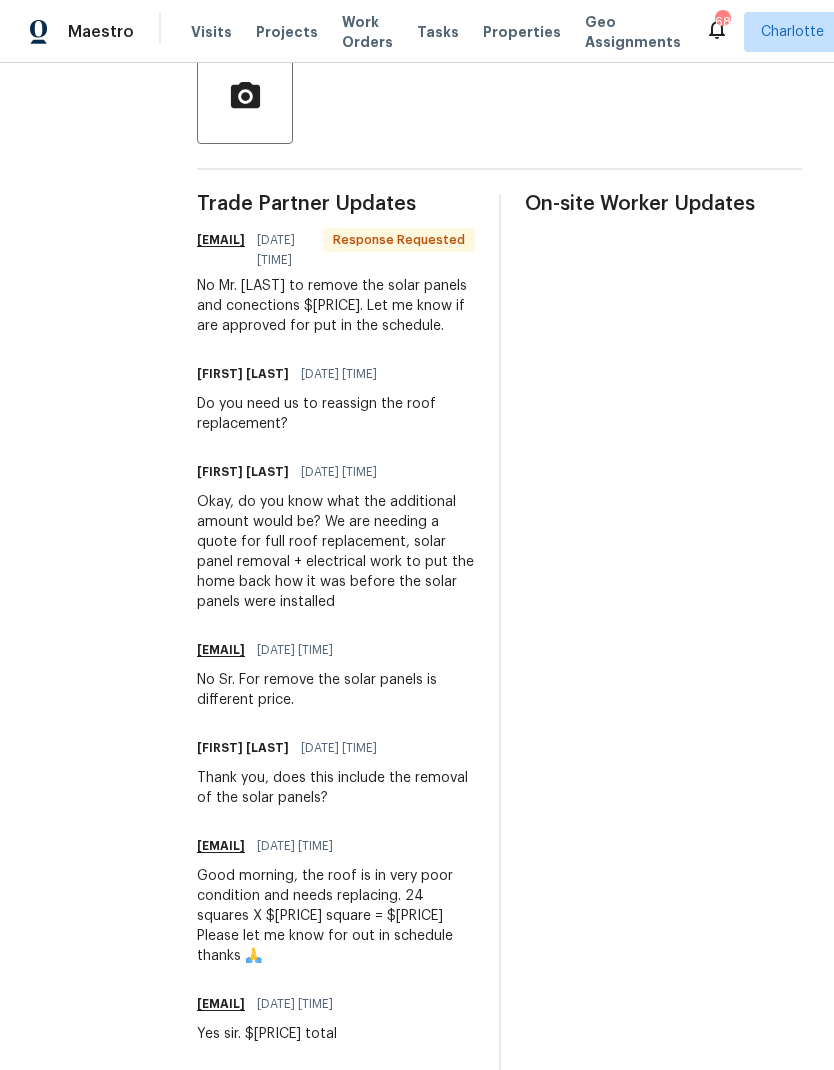 scroll, scrollTop: 500, scrollLeft: 0, axis: vertical 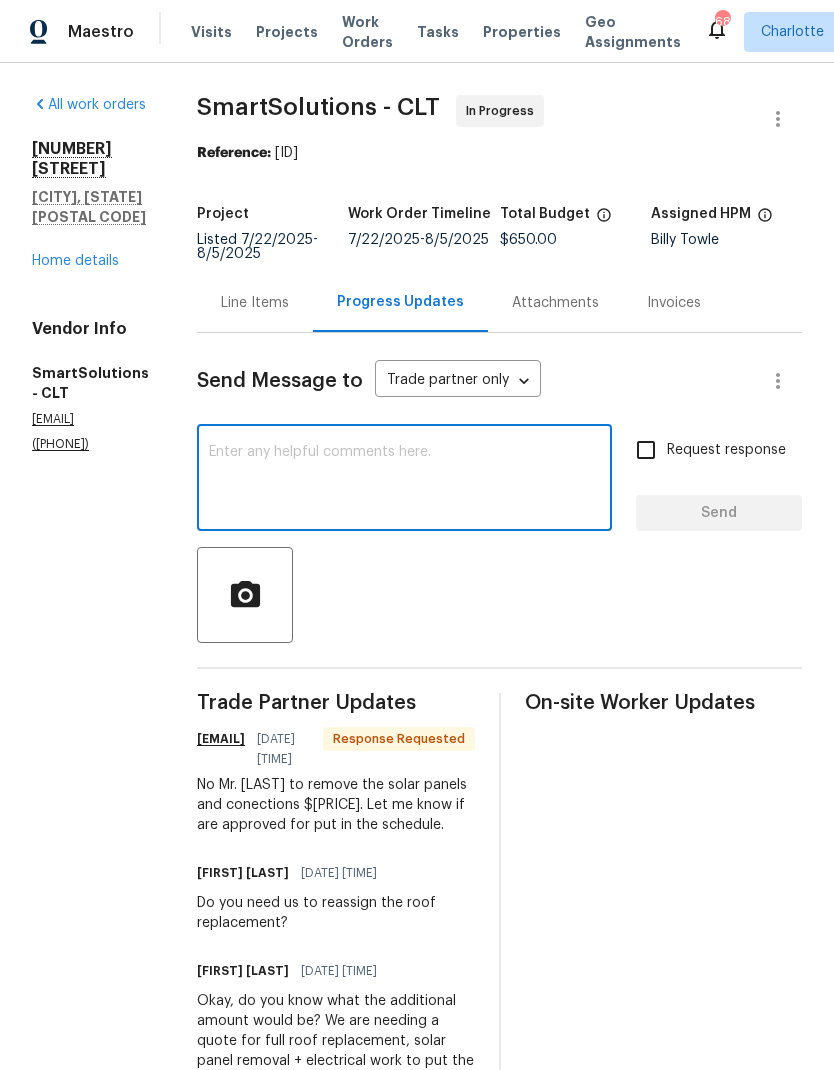 click on "Line Items" at bounding box center (255, 303) 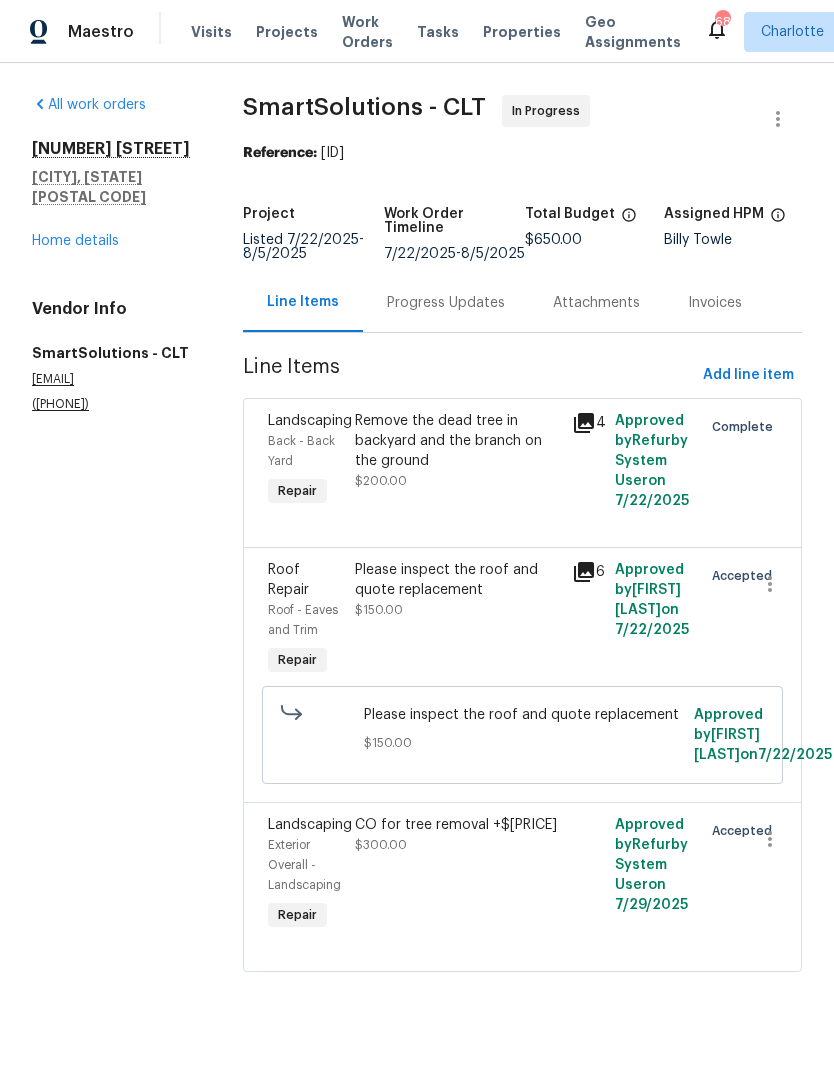 click on "Roof Repair" at bounding box center (288, 580) 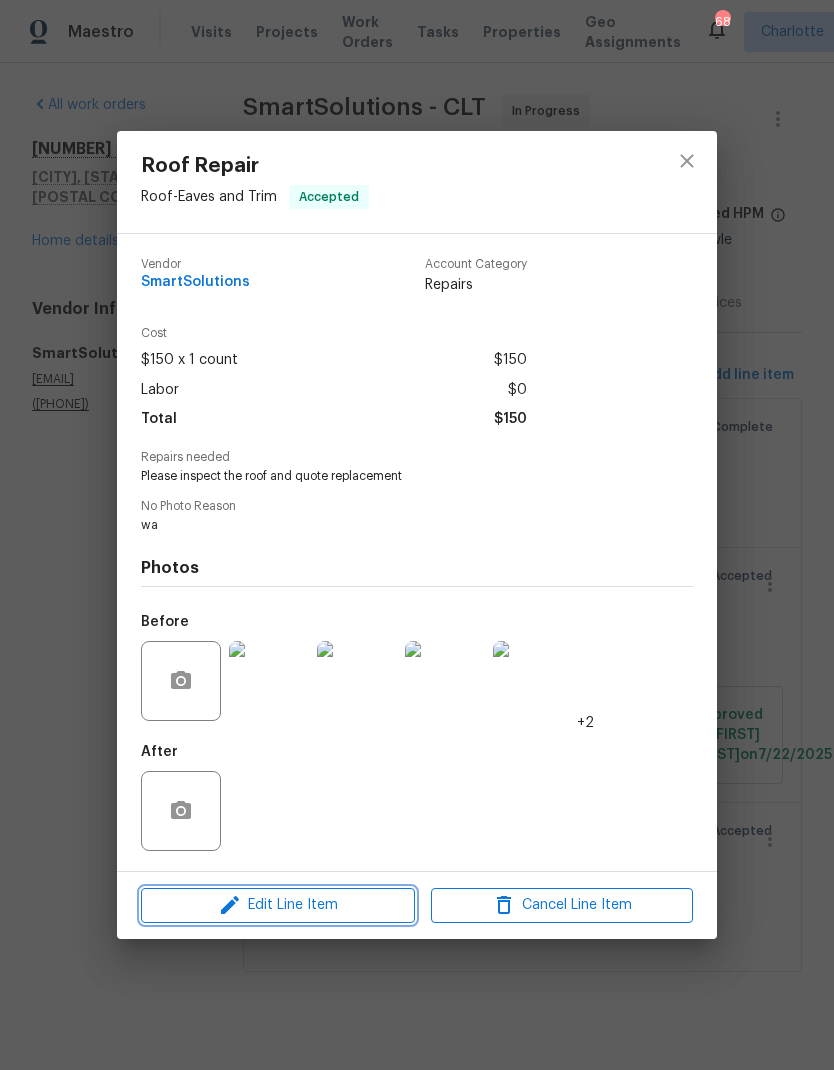 click on "Edit Line Item" at bounding box center [278, 905] 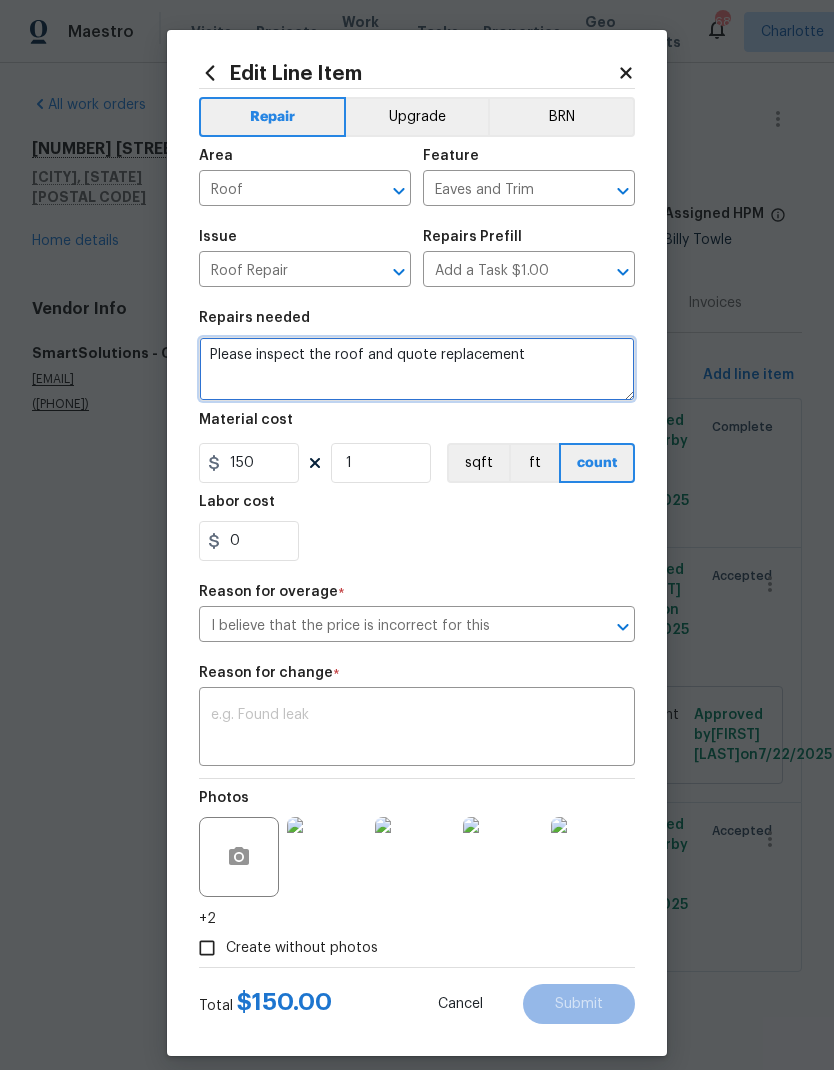 click on "Please inspect the roof and quote replacement" at bounding box center [417, 369] 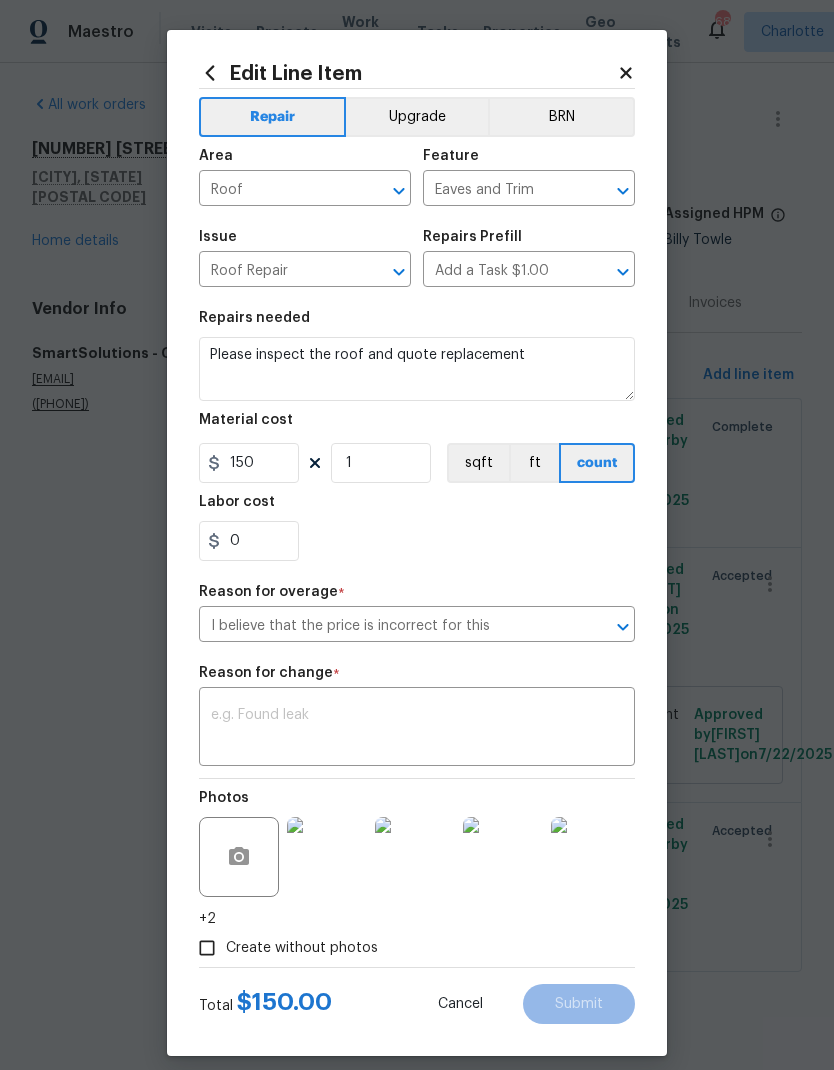 click on "Roof Repair" at bounding box center [277, 271] 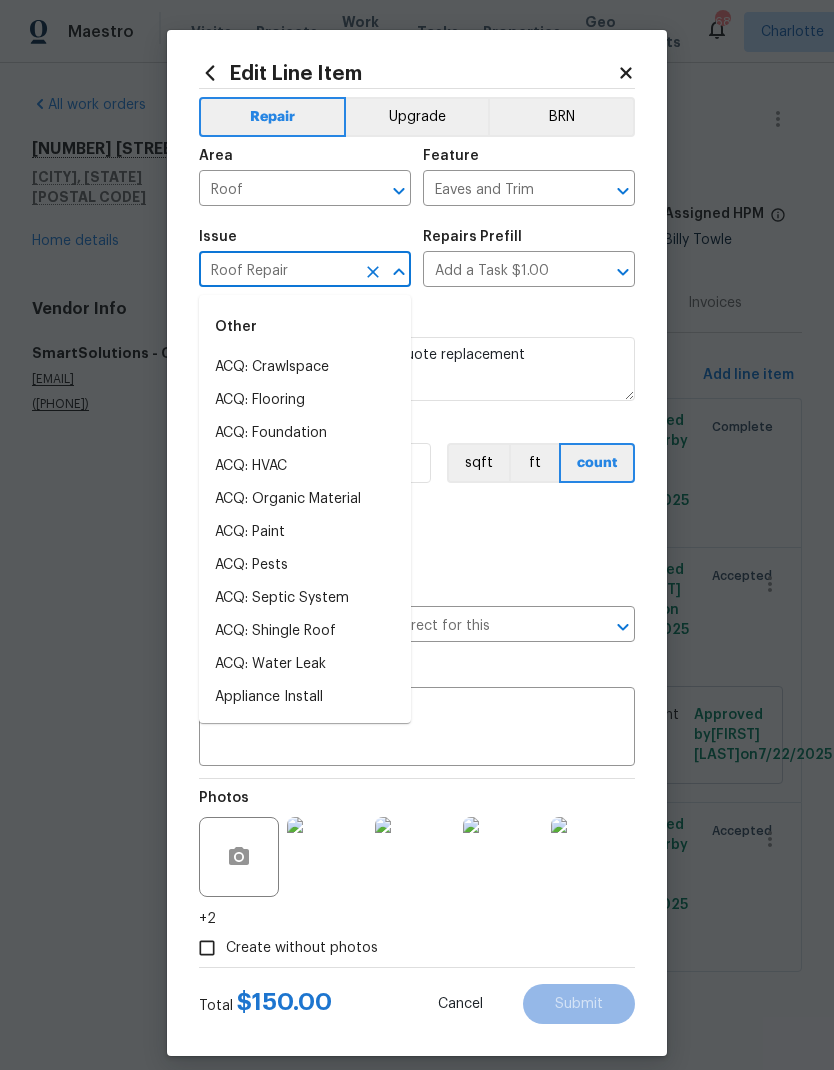 click on "Repairs needed" at bounding box center (417, 324) 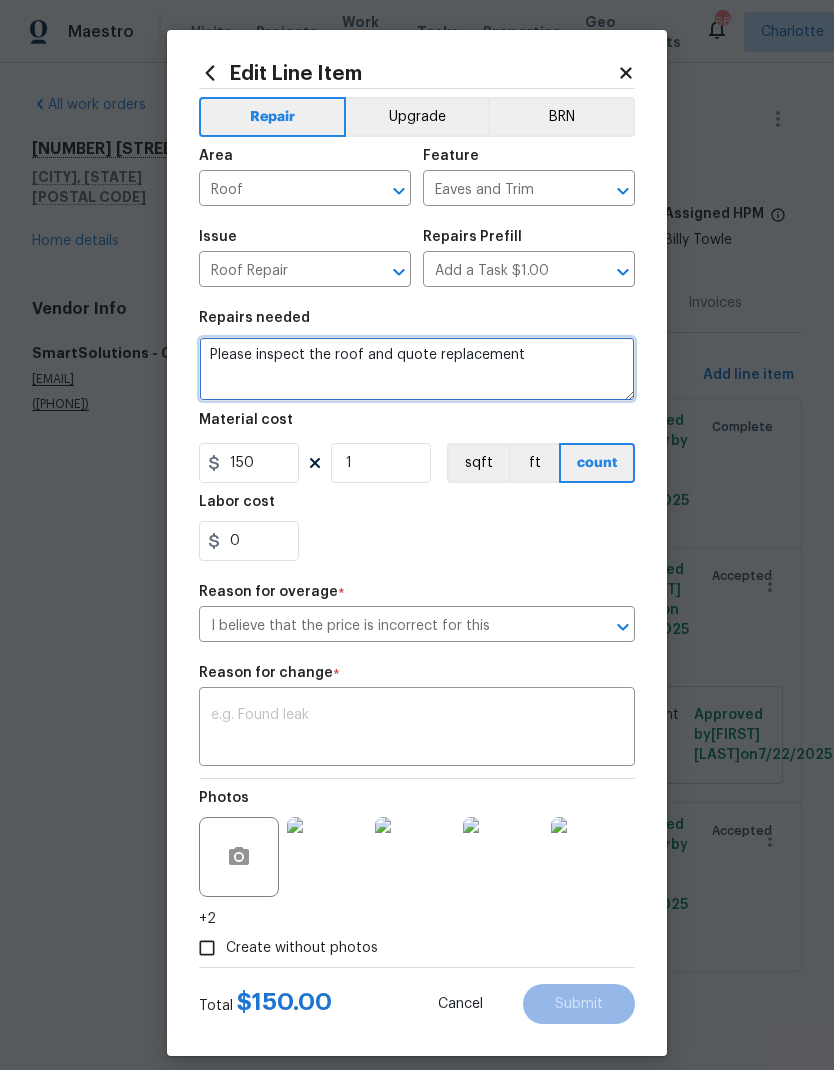 click on "Please inspect the roof and quote replacement" at bounding box center (417, 369) 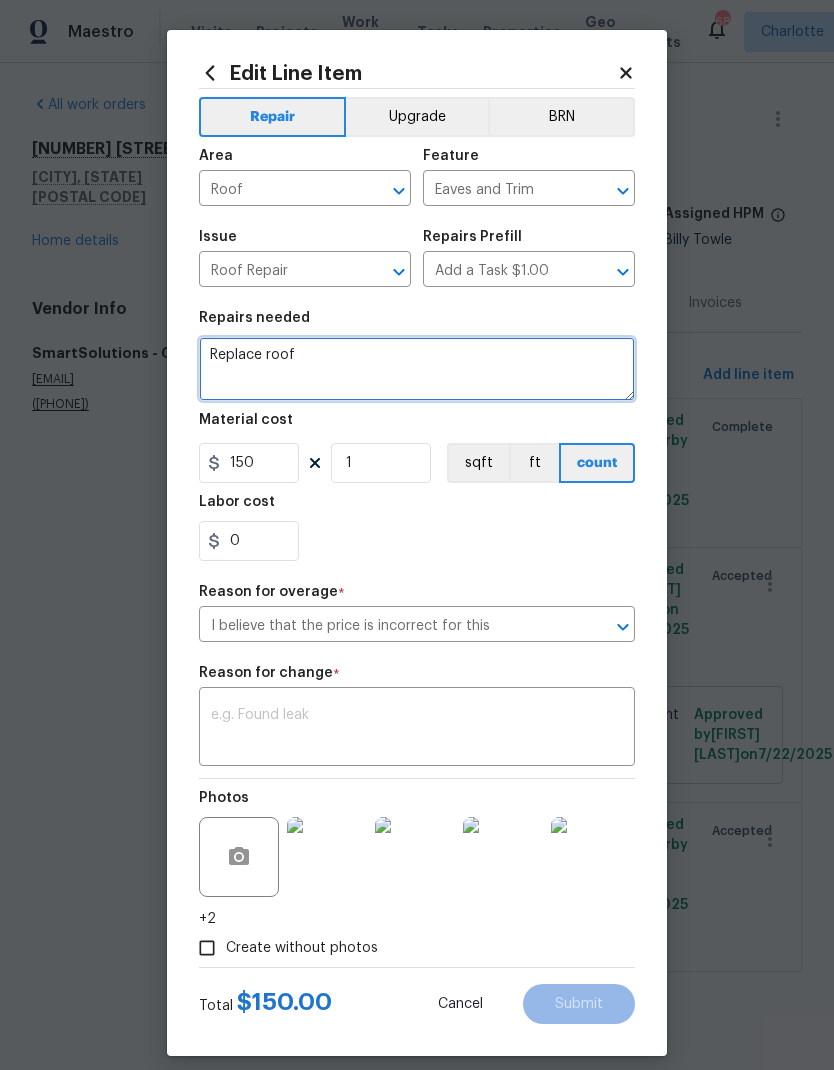 type on "Replace roof" 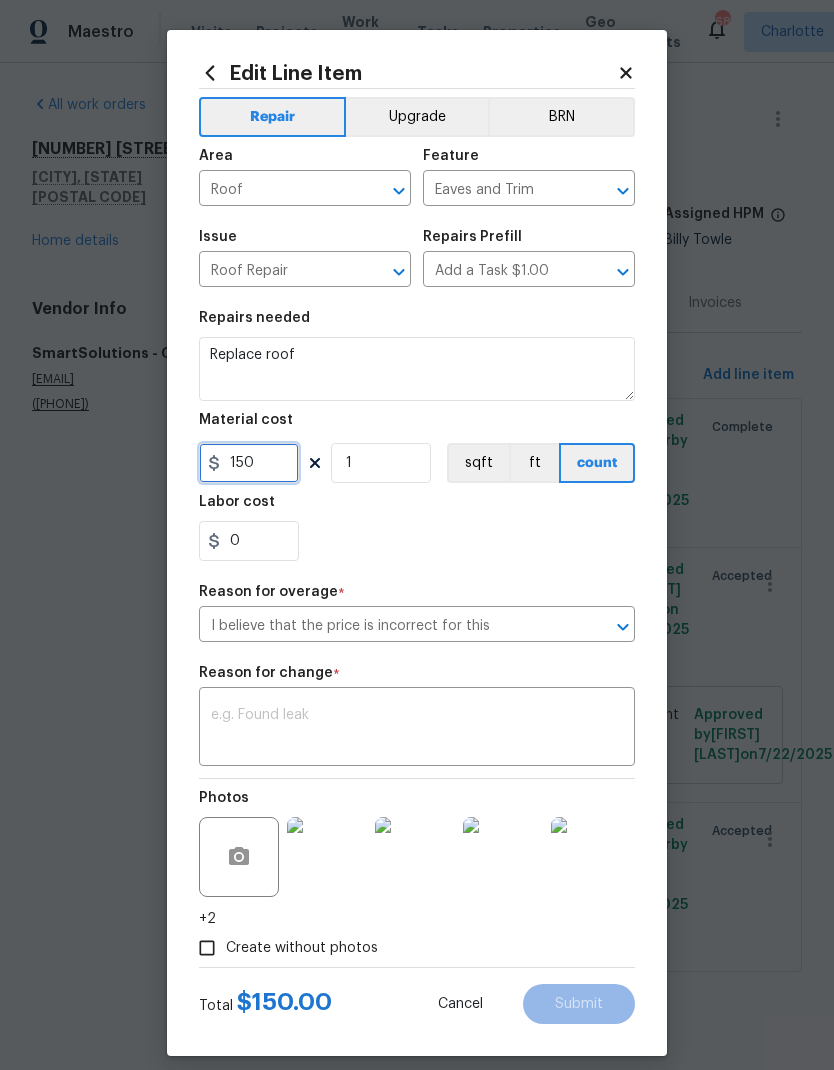 click on "150" at bounding box center [249, 463] 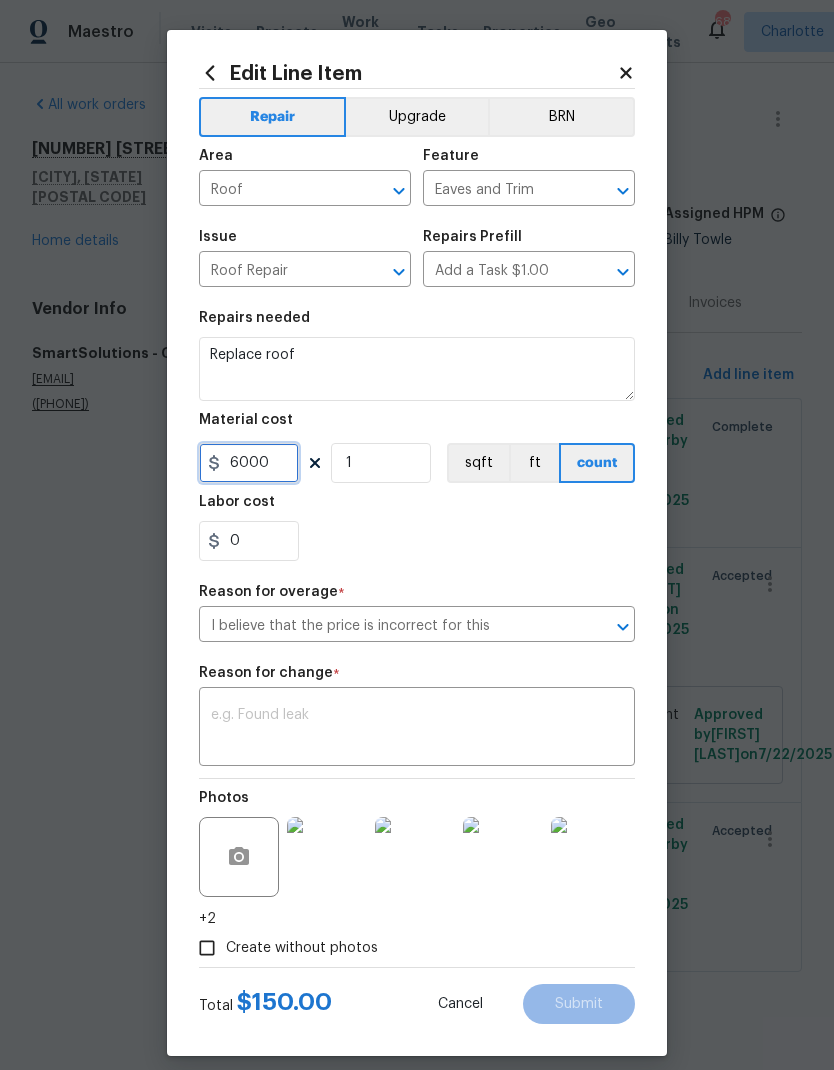 type on "6000" 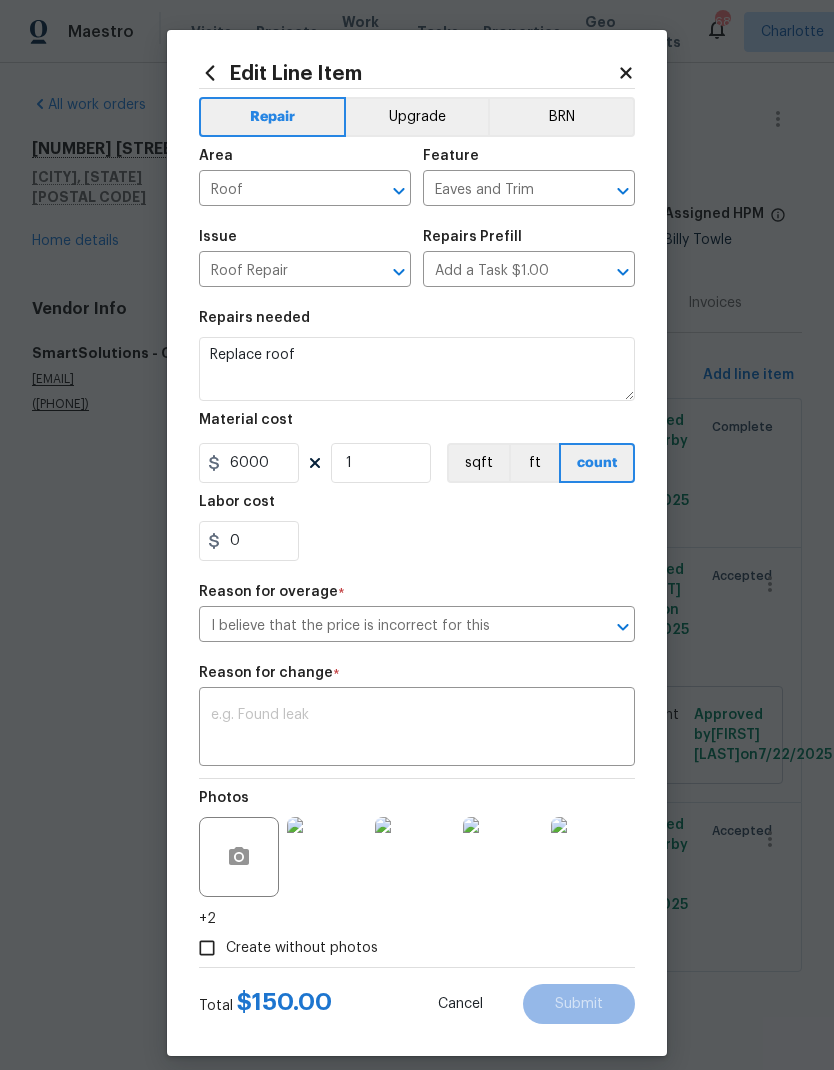 click on "0" at bounding box center (417, 541) 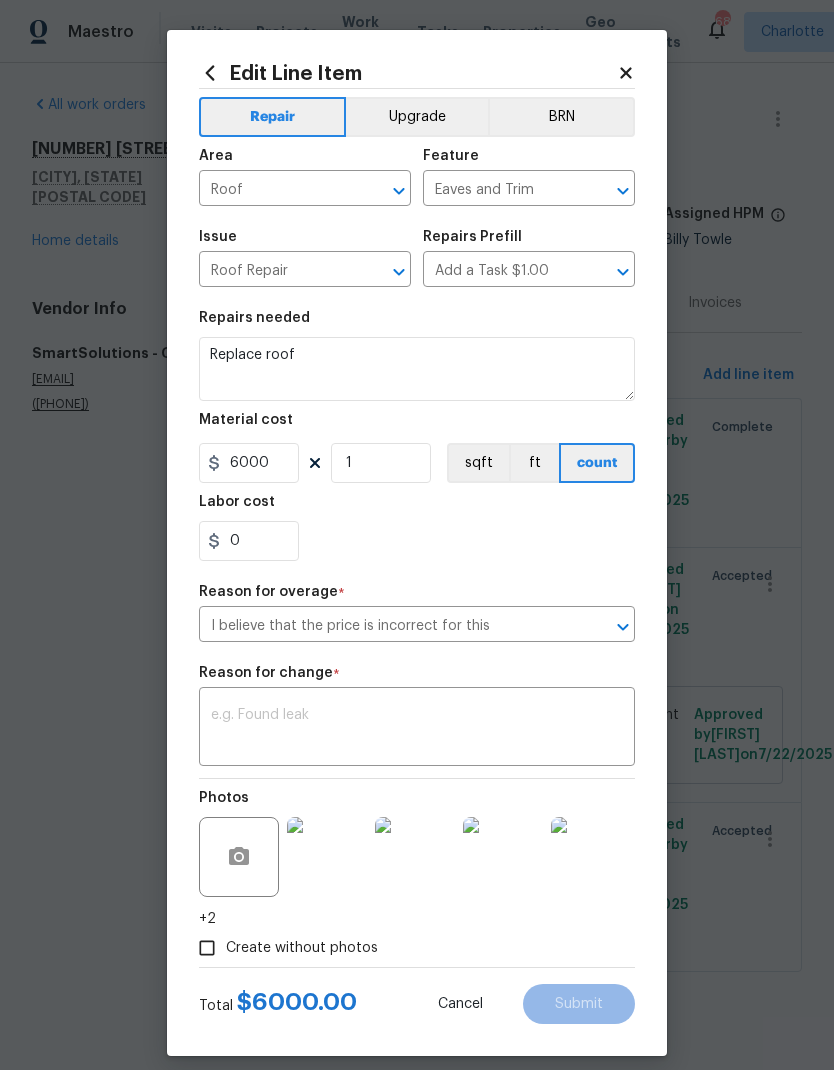 click at bounding box center [417, 729] 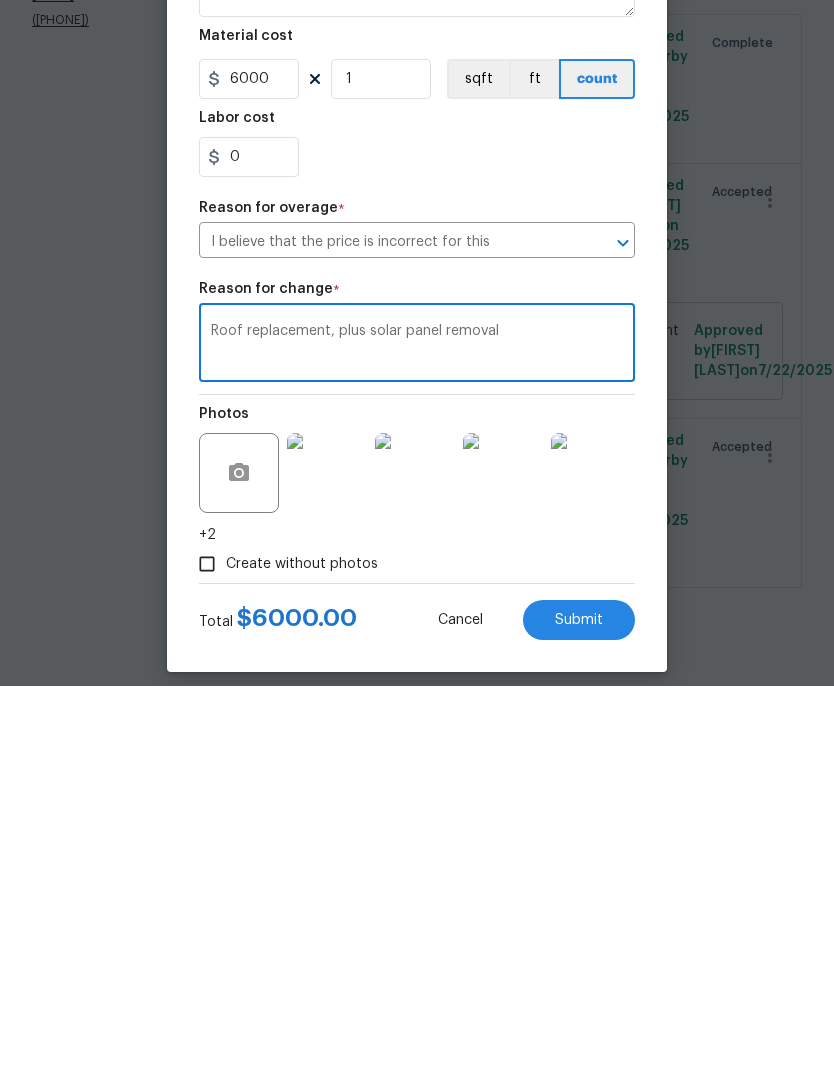 click on "Roof replacement, plus solar panel removal  x ​" at bounding box center [417, 729] 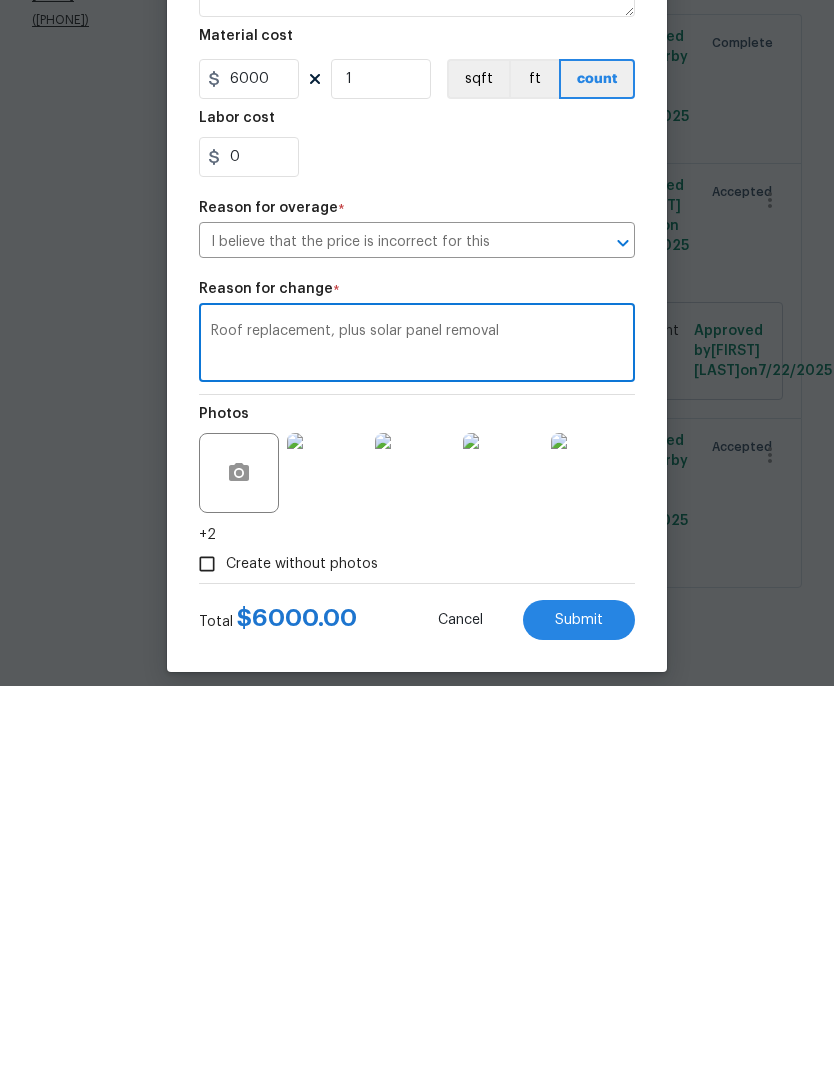 click on "Roof replacement, plus solar panel removal" at bounding box center [417, 729] 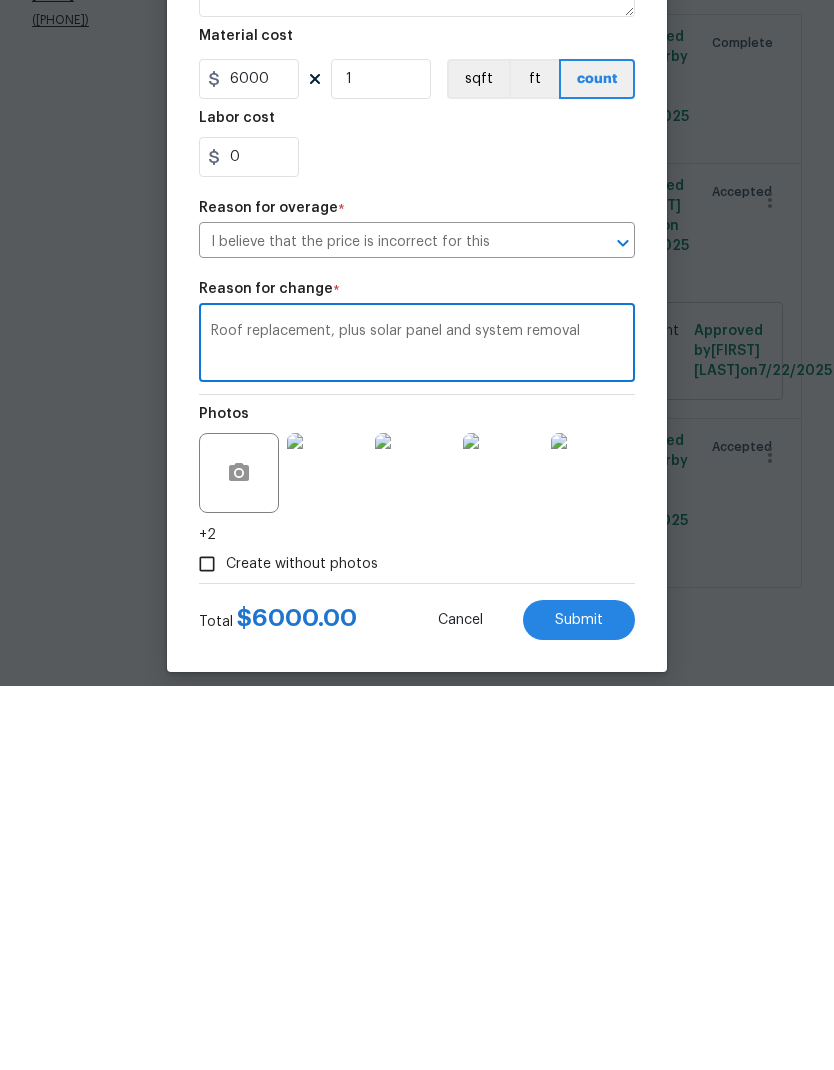type on "Roof replacement, plus solar panel and system removal" 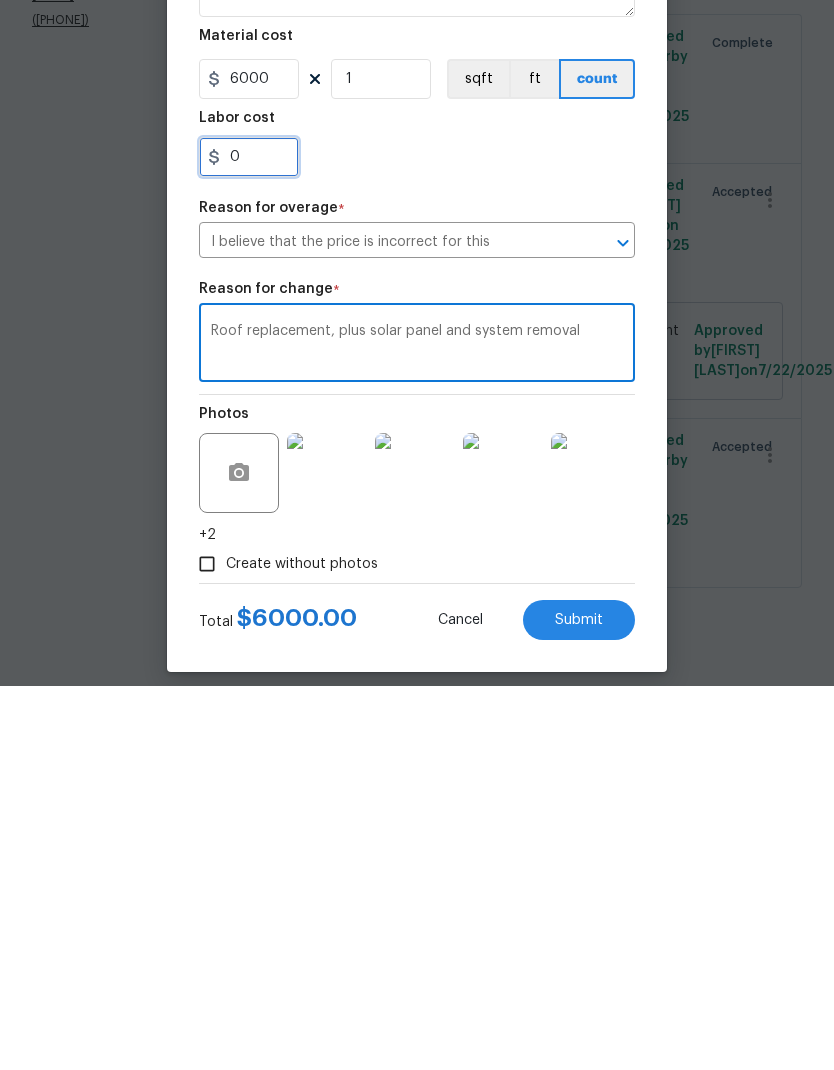 click on "0" at bounding box center [249, 541] 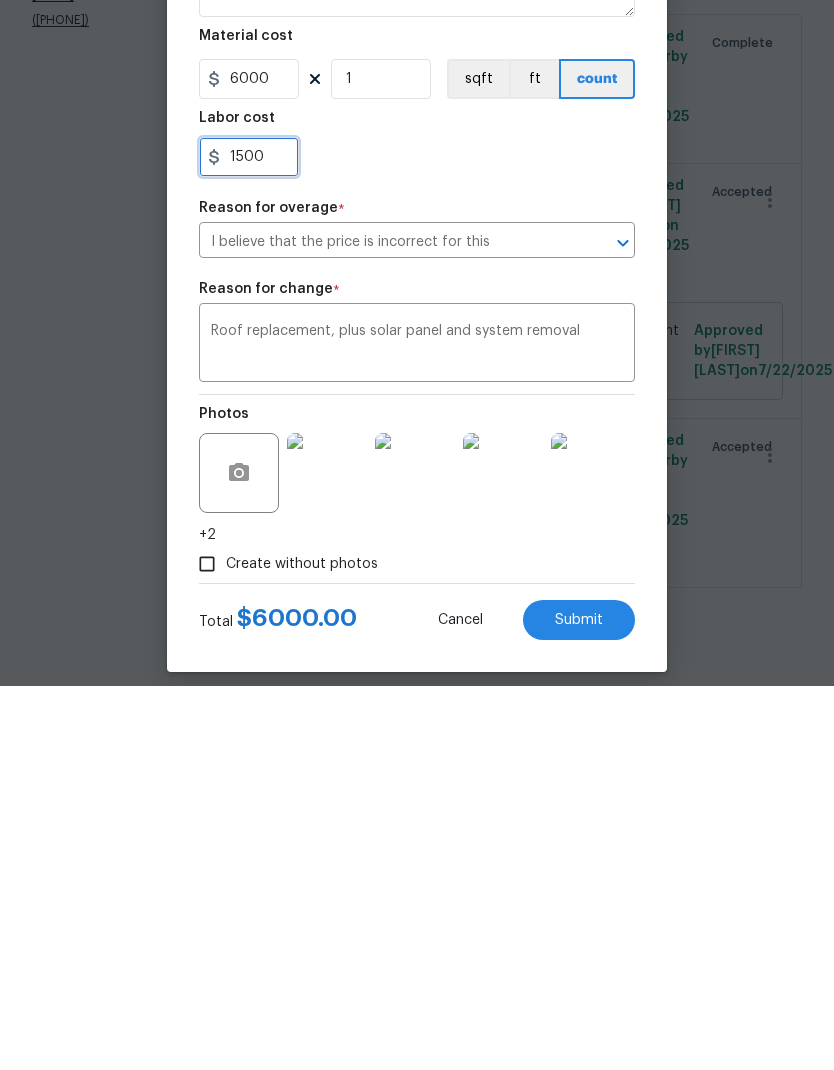 type on "1500" 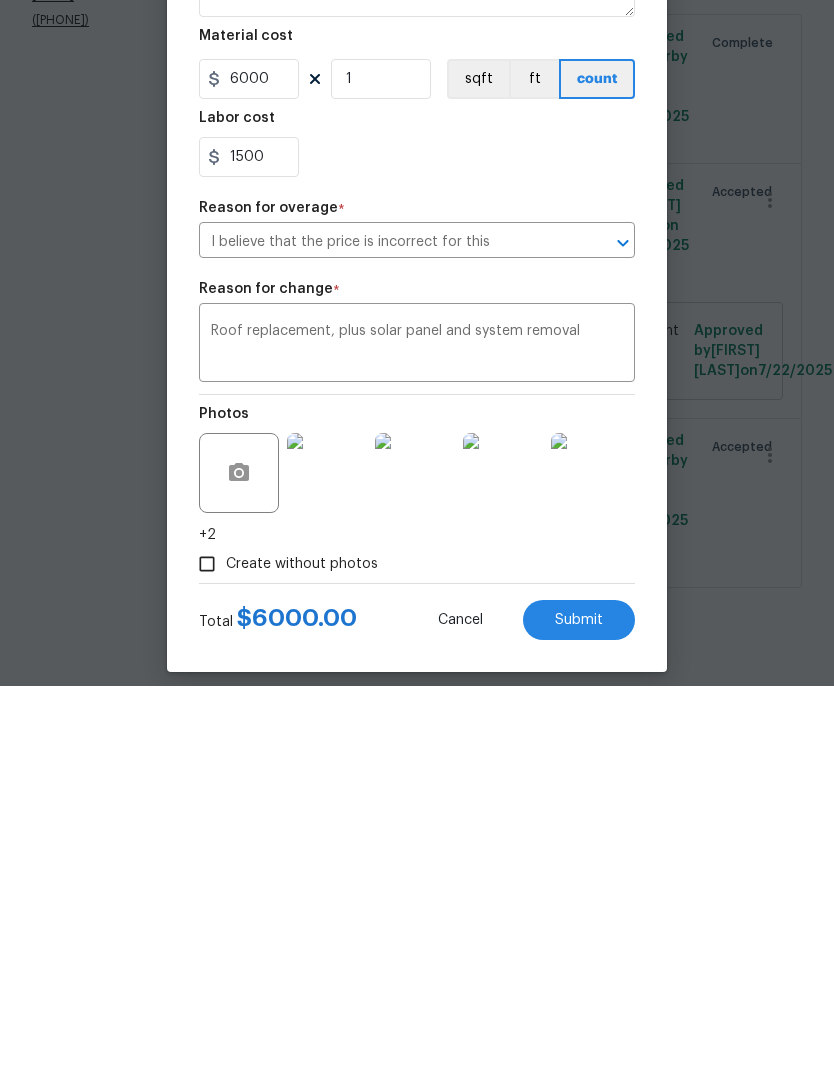 click on "Create without photos" at bounding box center (417, 948) 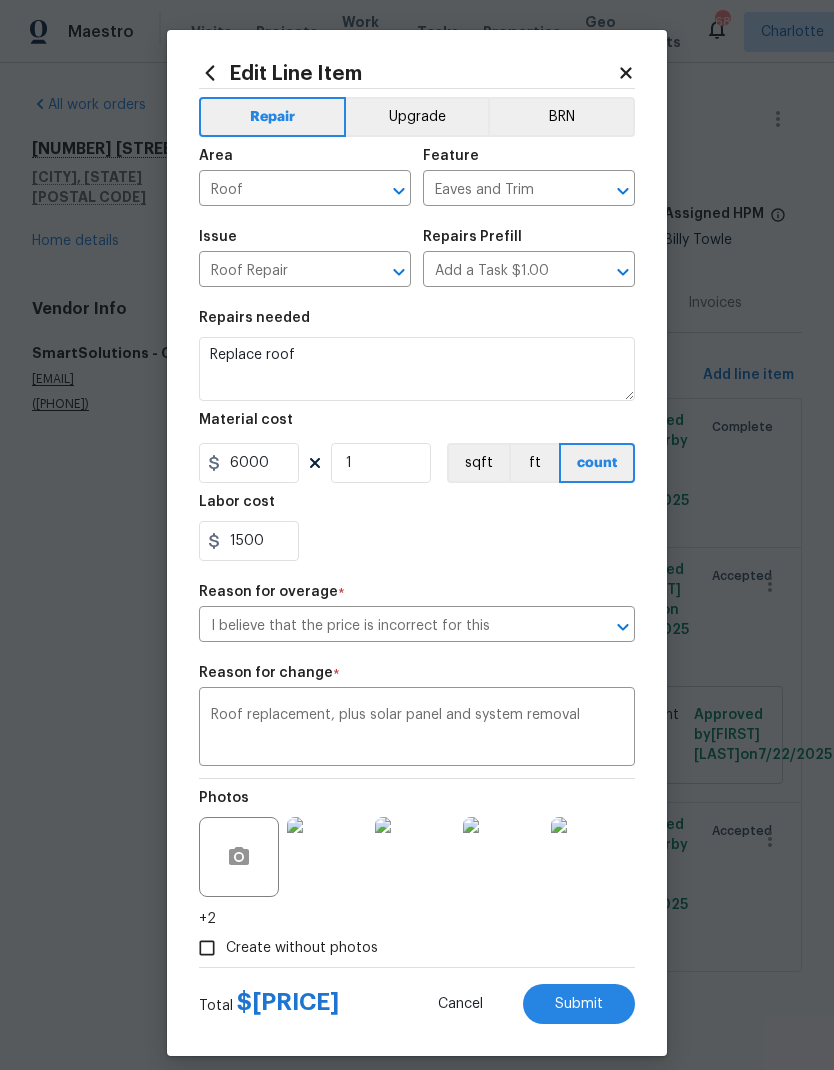 click on "Submit" at bounding box center (579, 1004) 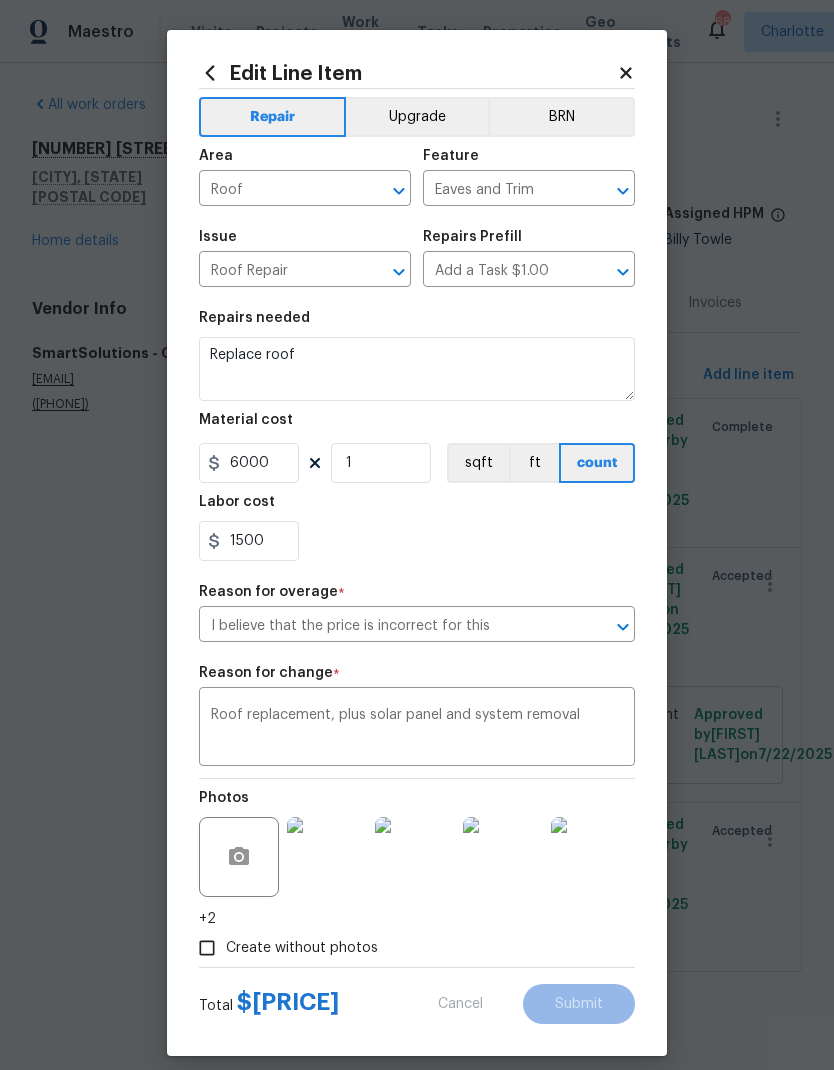 type on "Please inspect the roof and quote replacement" 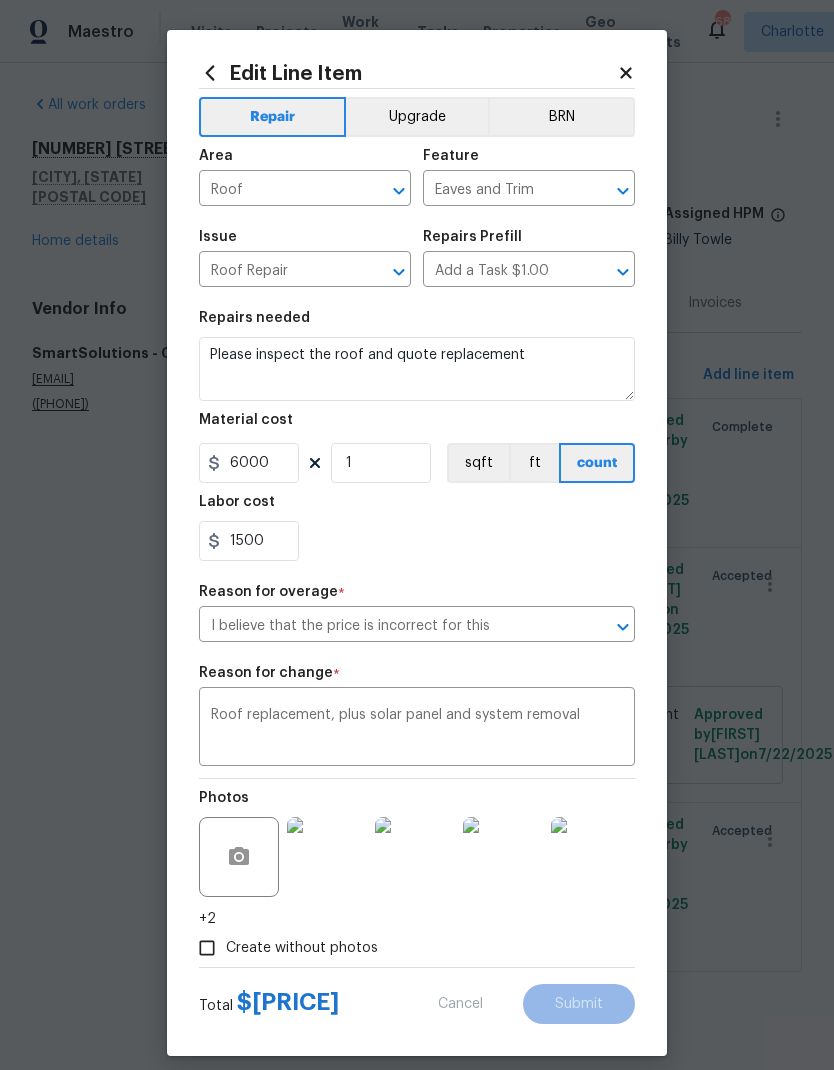 type on "150" 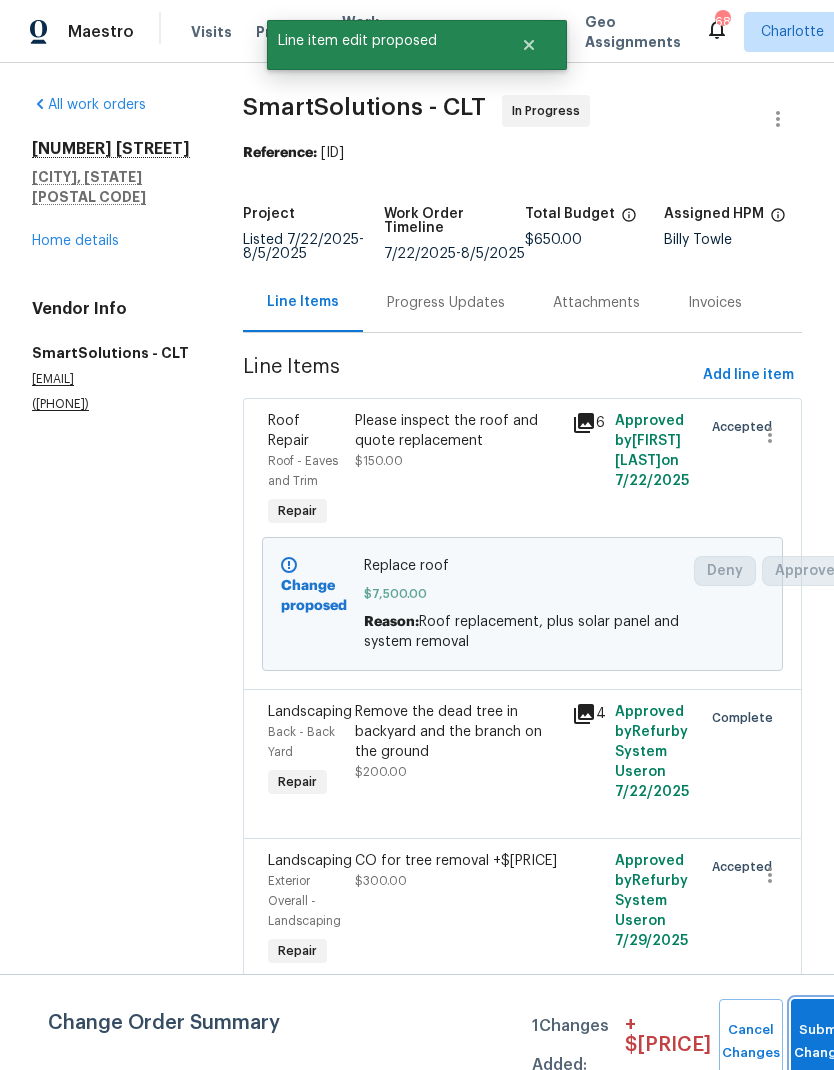 click on "Submit Changes" at bounding box center [823, 1042] 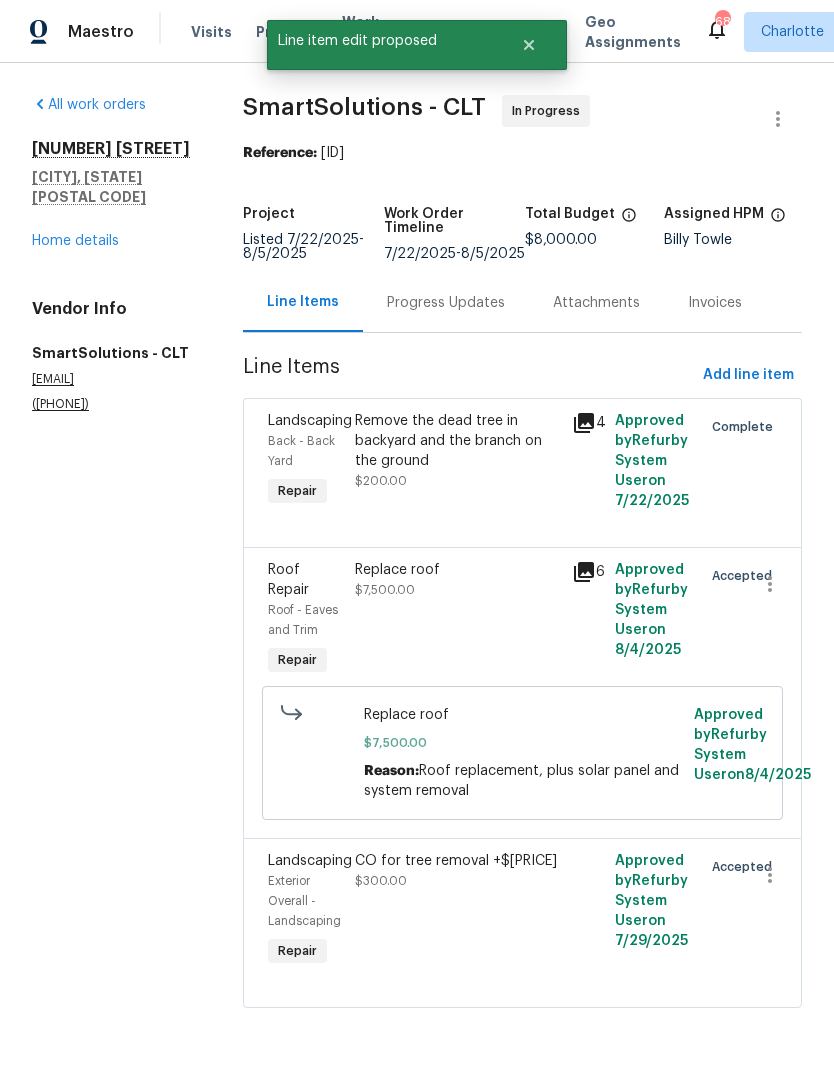 click on "Progress Updates" at bounding box center [446, 302] 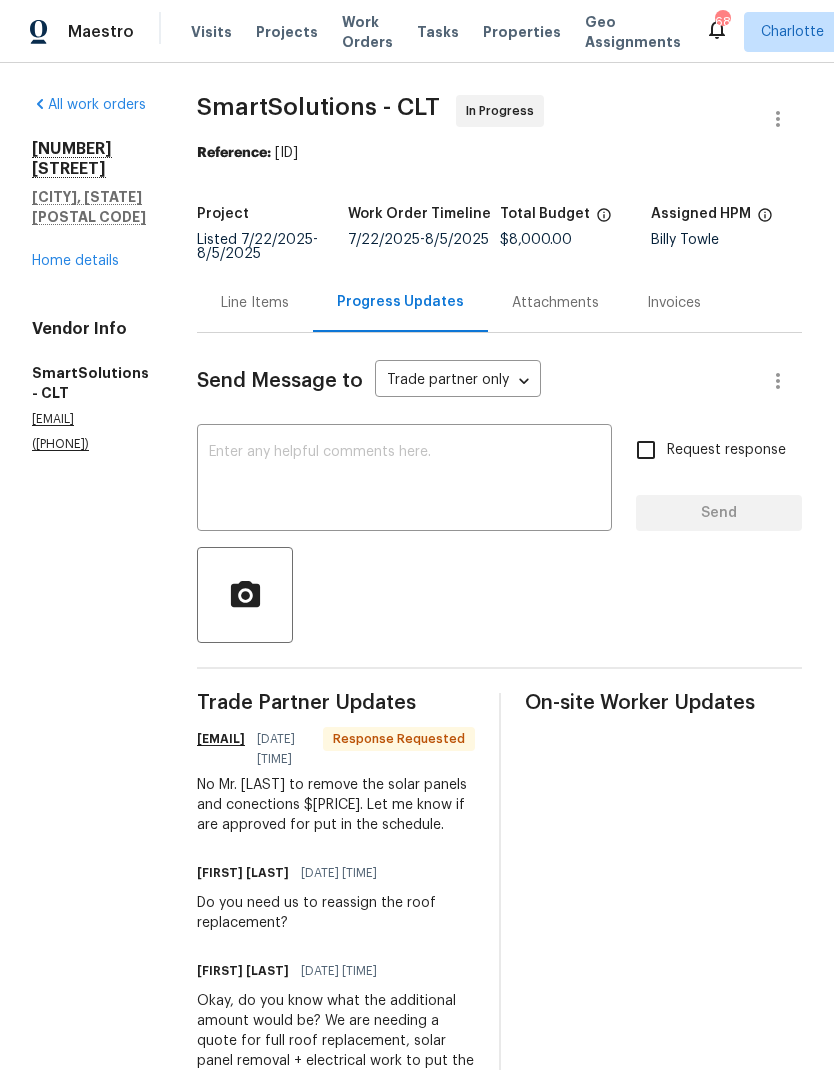 click at bounding box center (404, 480) 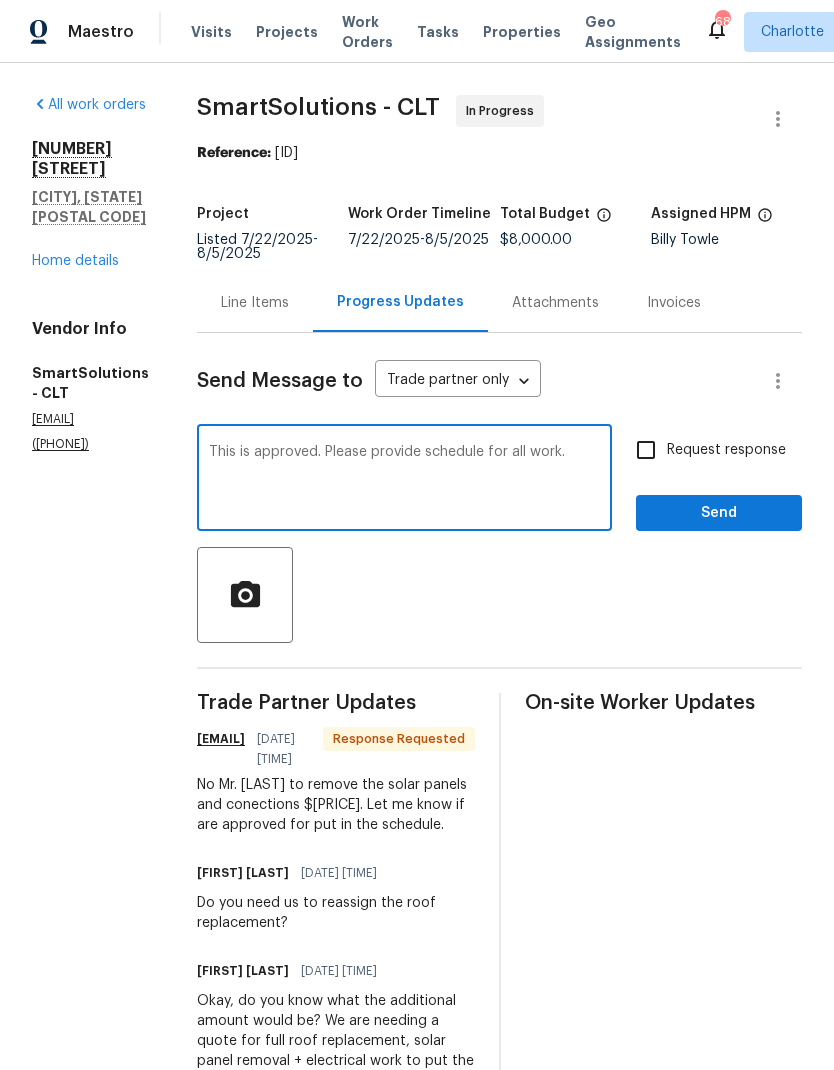 type on "This is approved. Please provide schedule for all work." 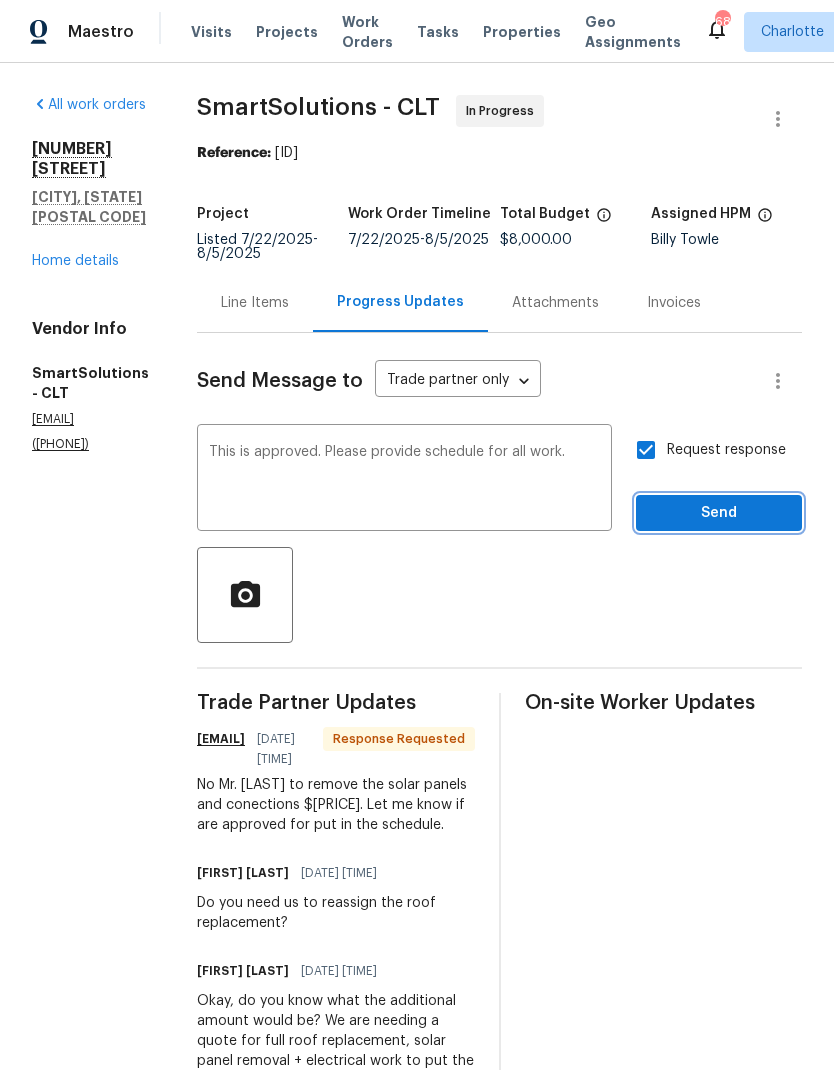 click on "Send" at bounding box center (719, 513) 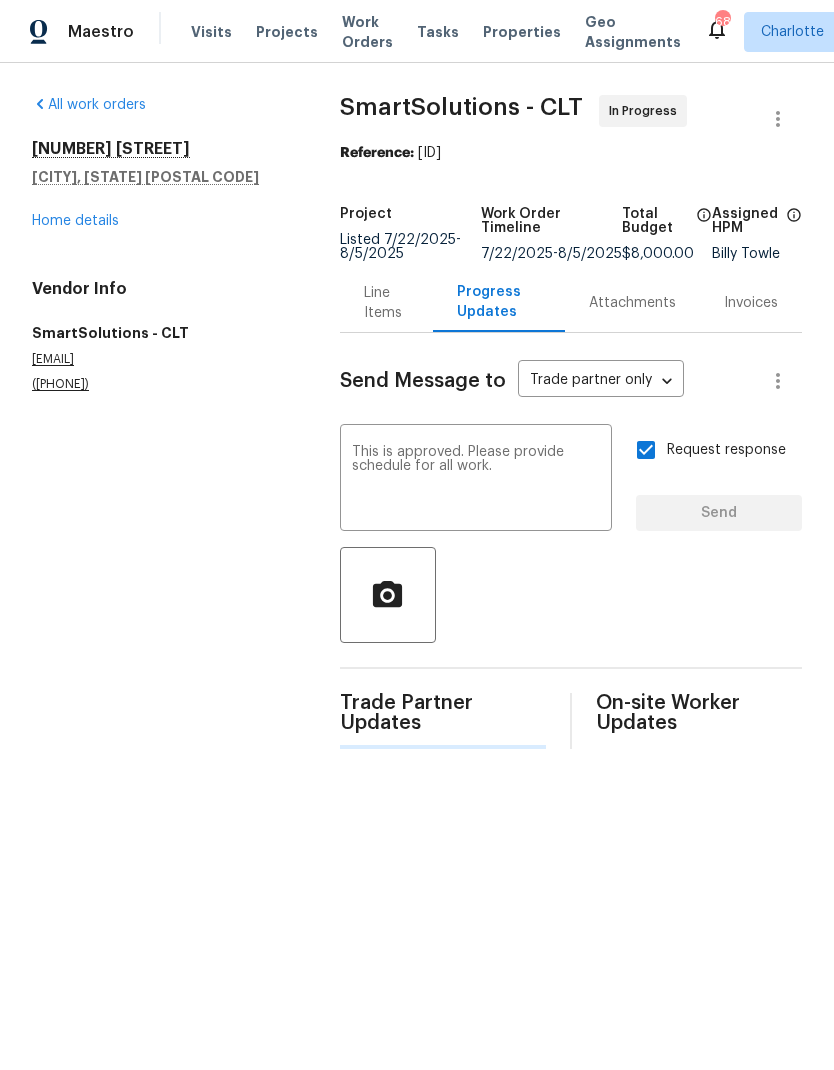 type 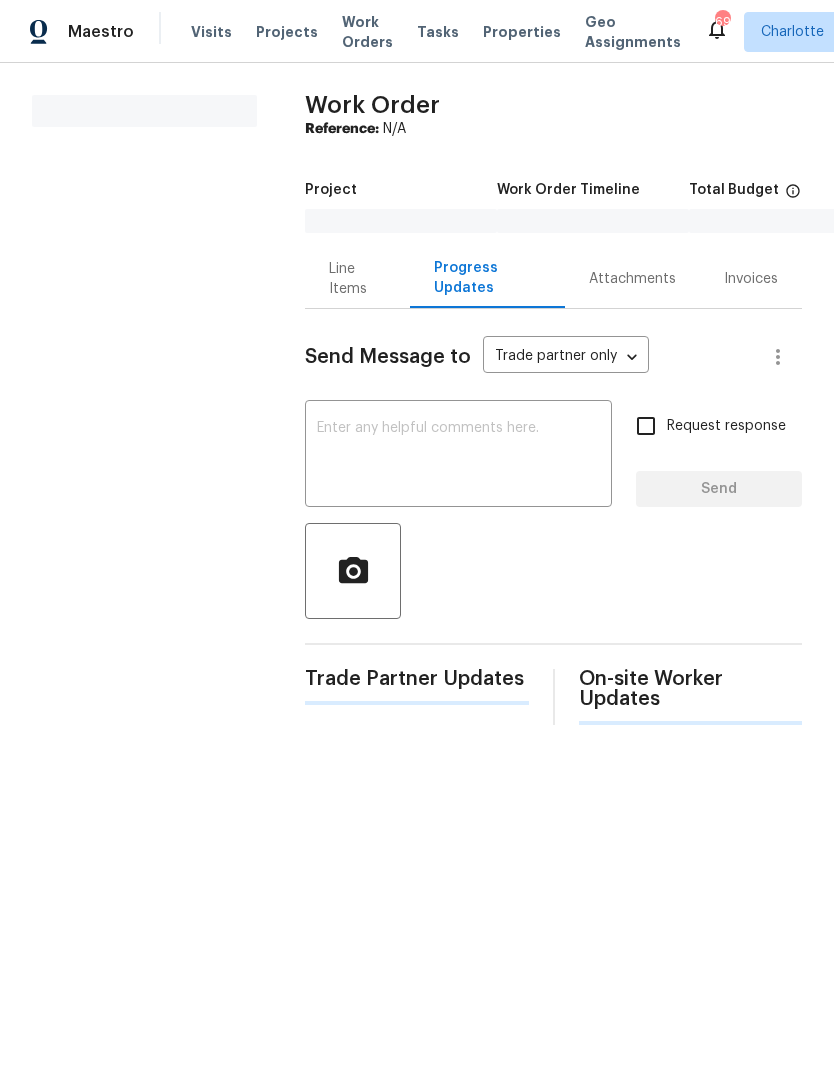 scroll, scrollTop: 0, scrollLeft: 0, axis: both 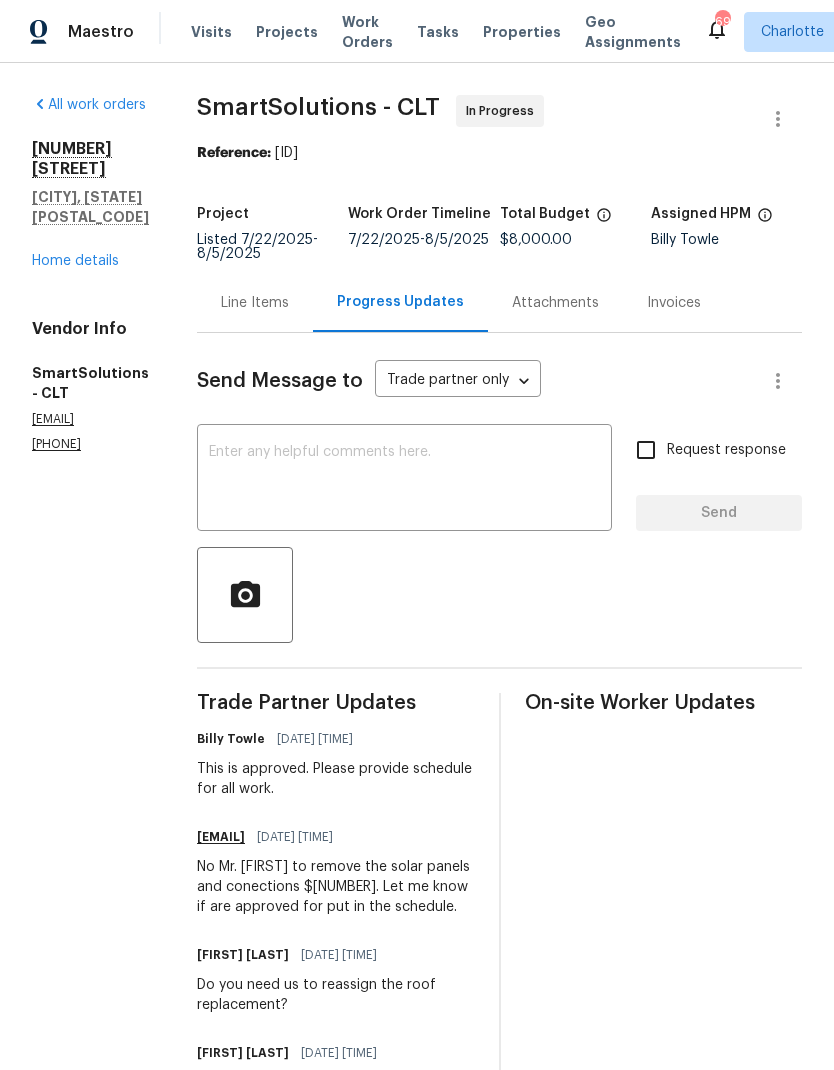 click on "Home details" at bounding box center [75, 261] 